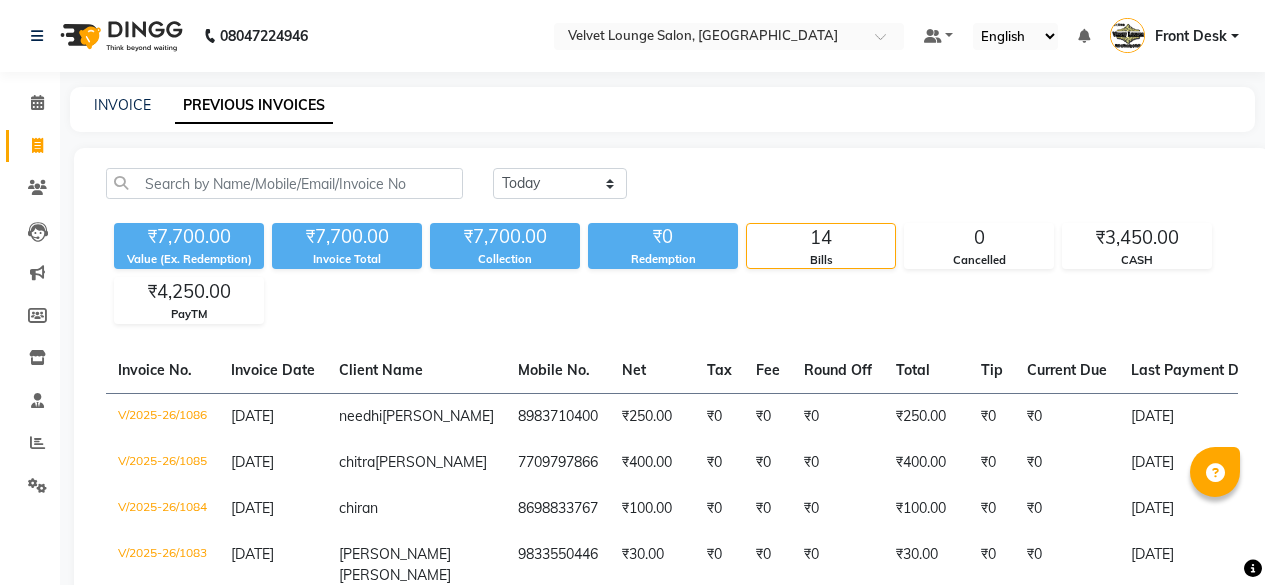 select on "[DATE]" 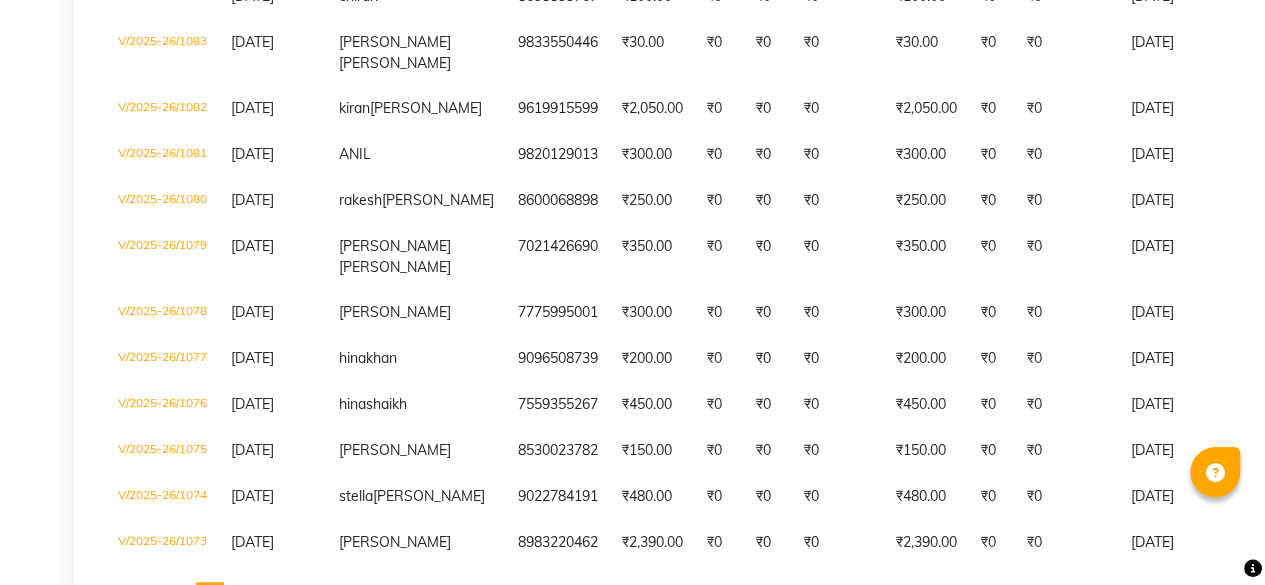 scroll, scrollTop: 0, scrollLeft: 0, axis: both 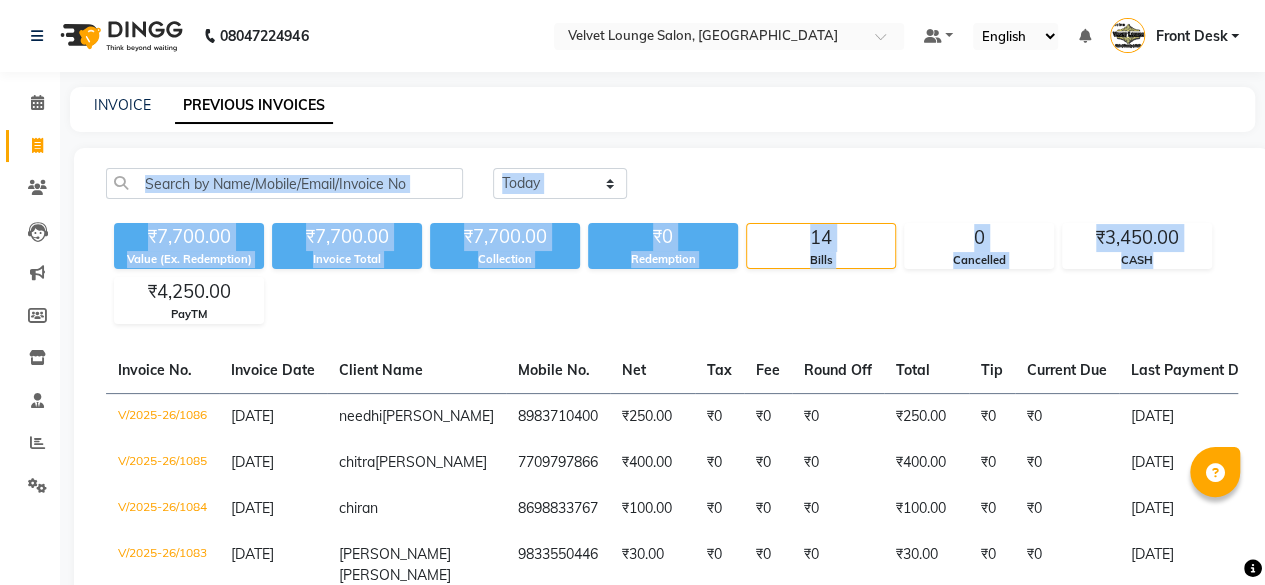 drag, startPoint x: 1142, startPoint y: 120, endPoint x: 1248, endPoint y: 302, distance: 210.61813 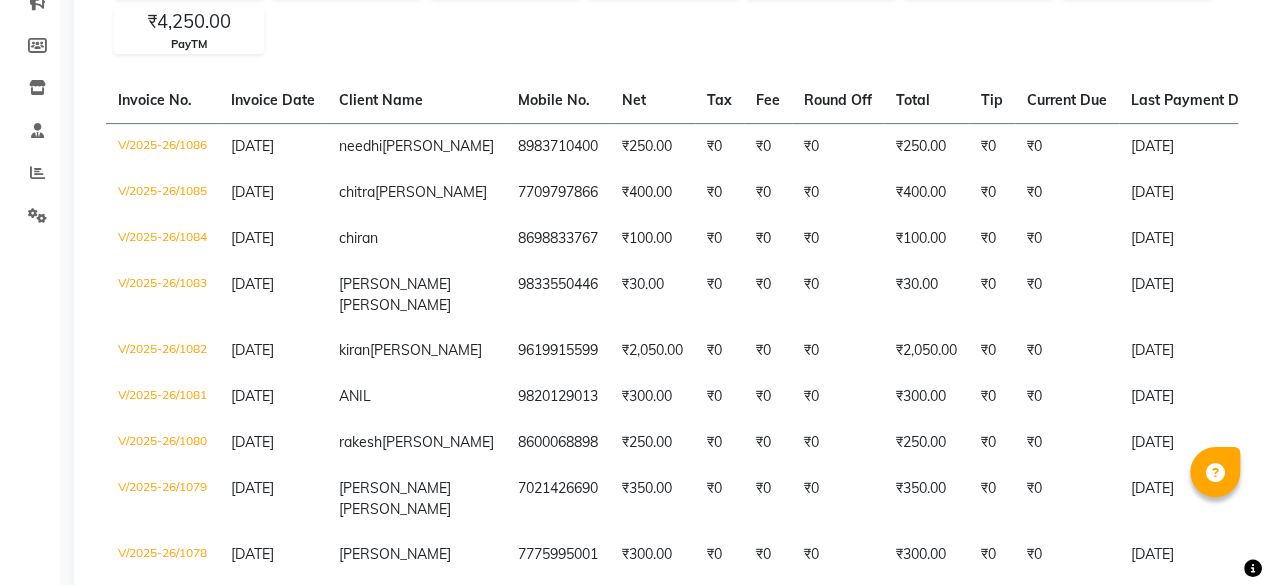 scroll, scrollTop: 280, scrollLeft: 0, axis: vertical 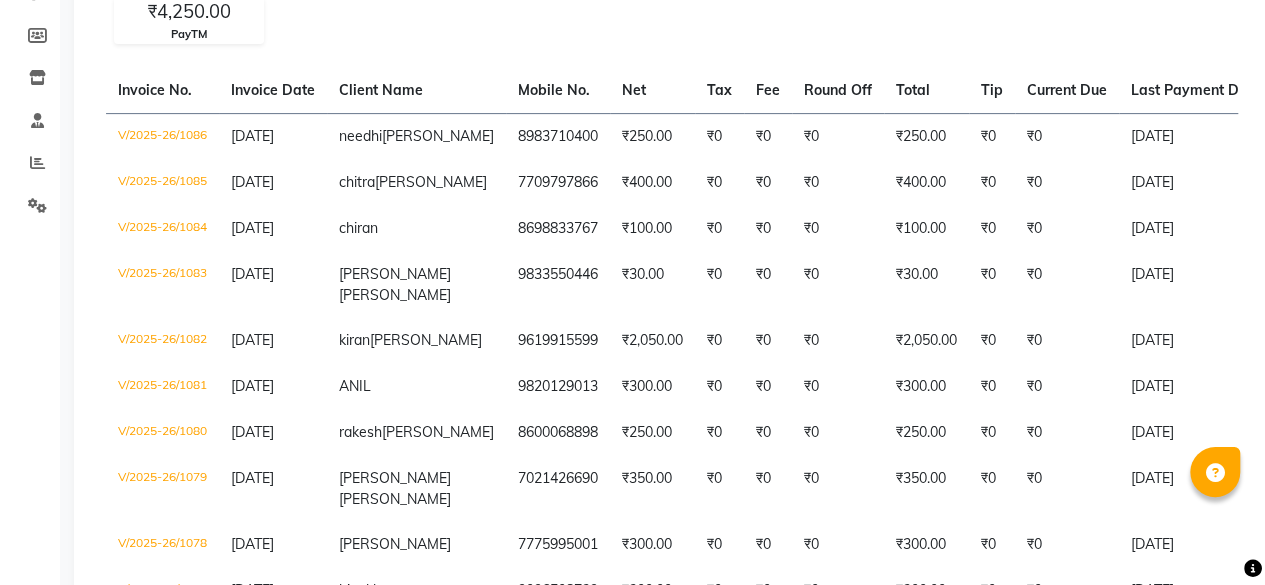 click on "₹7,700.00 Value (Ex. Redemption) ₹7,700.00 Invoice Total  ₹7,700.00 Collection ₹0 Redemption 14 Bills 0 Cancelled ₹3,450.00 CASH ₹4,250.00 PayTM" 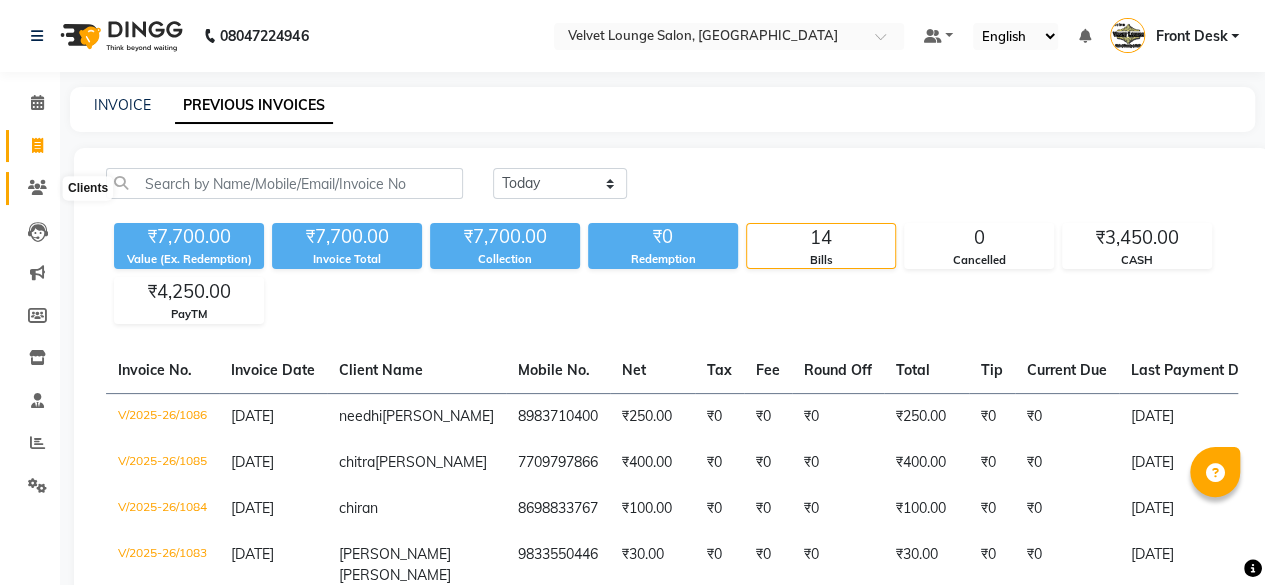 click 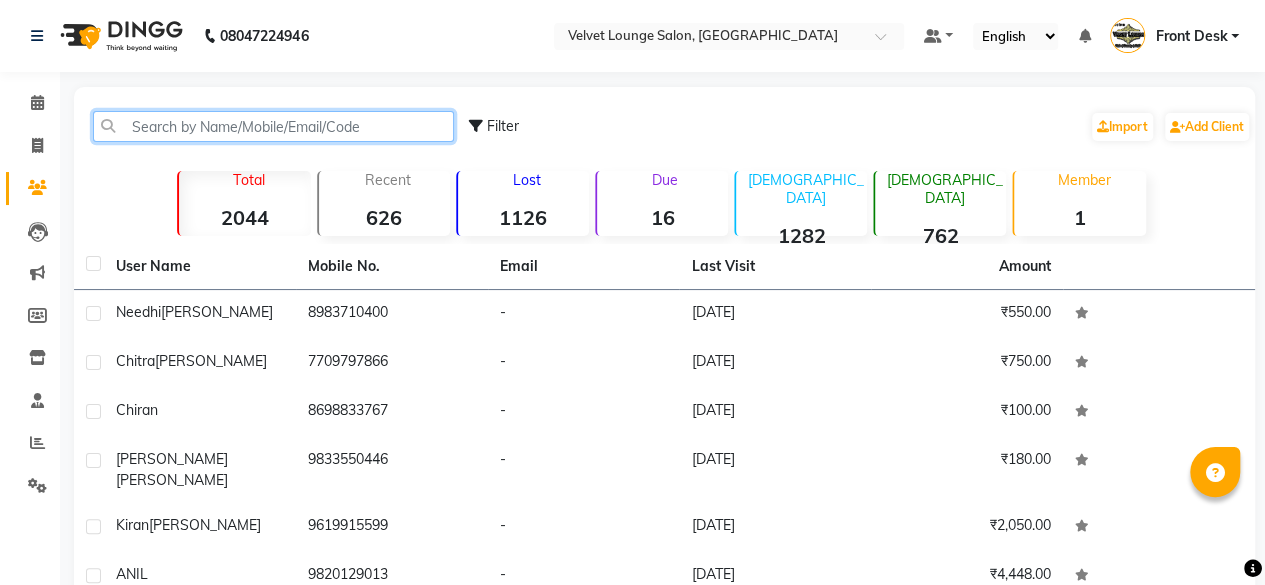 click 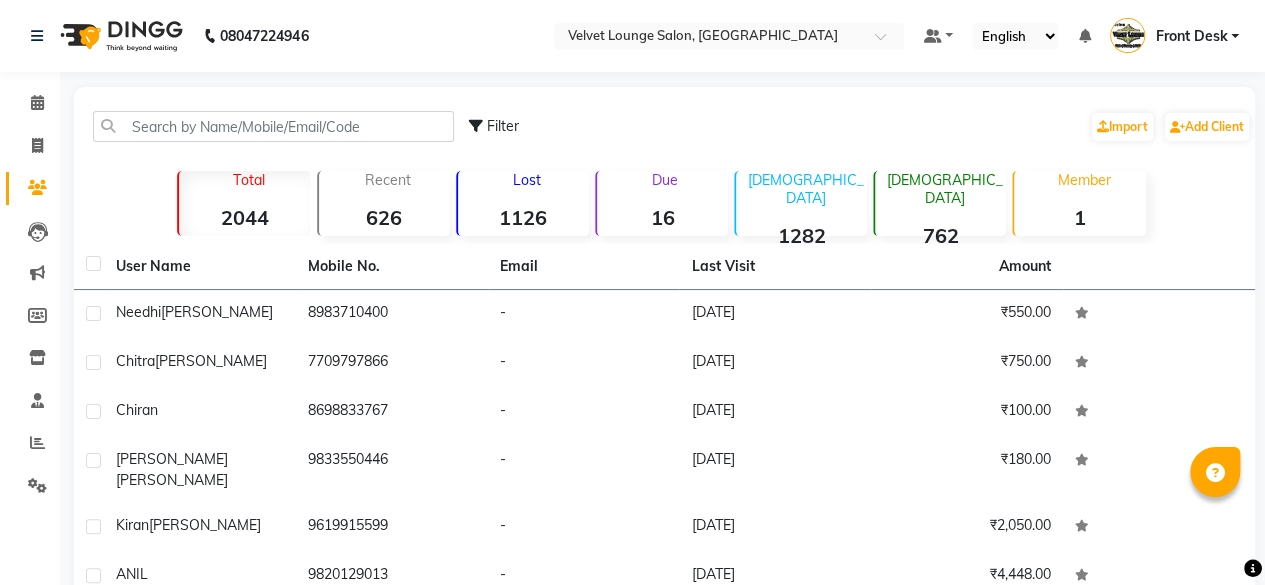 click on "Marketing" 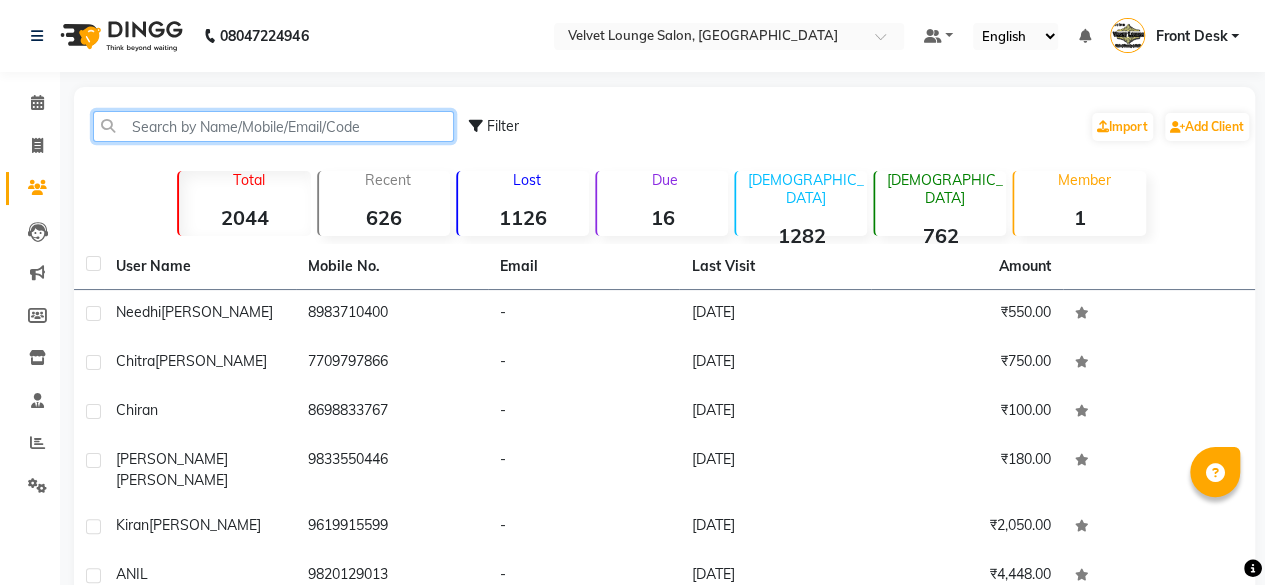 click 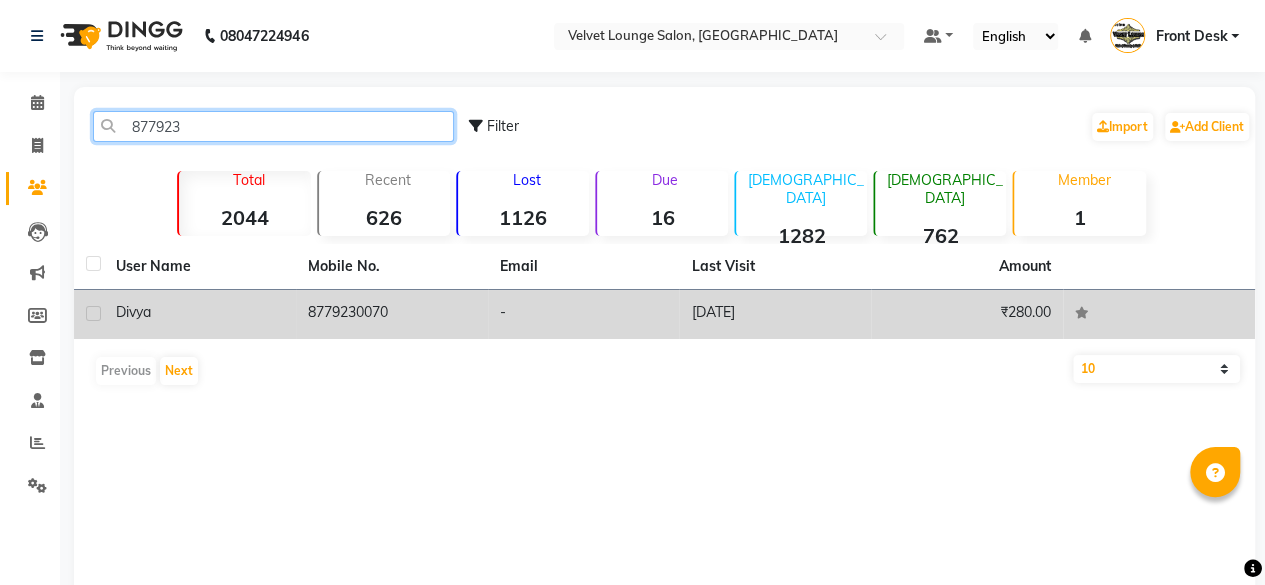 type on "877923" 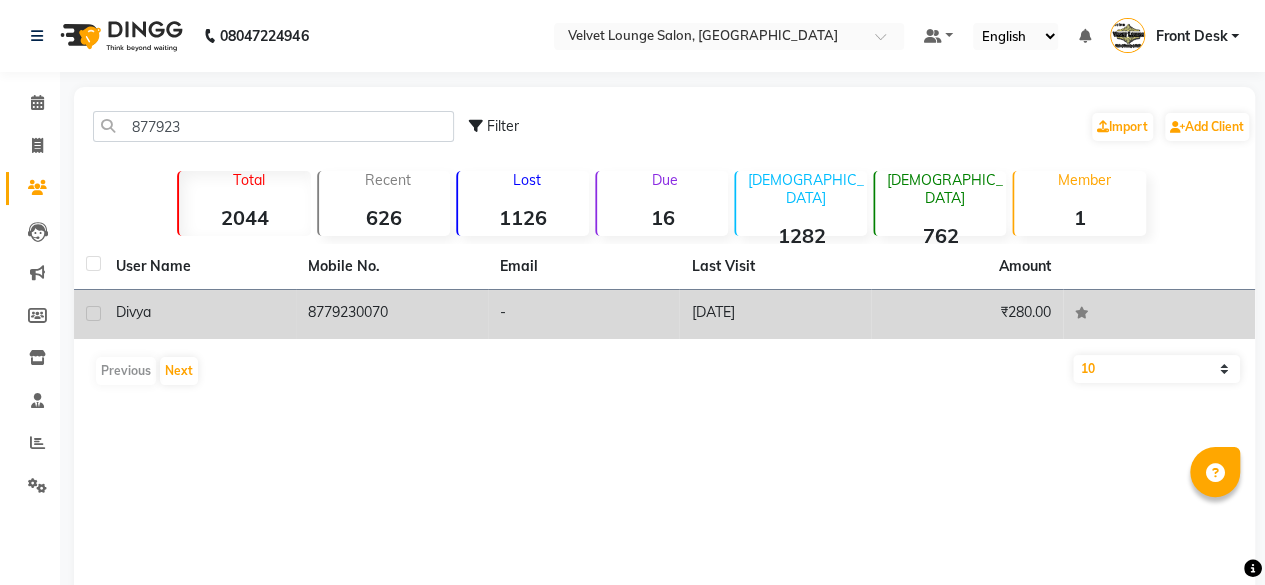 click on "-" 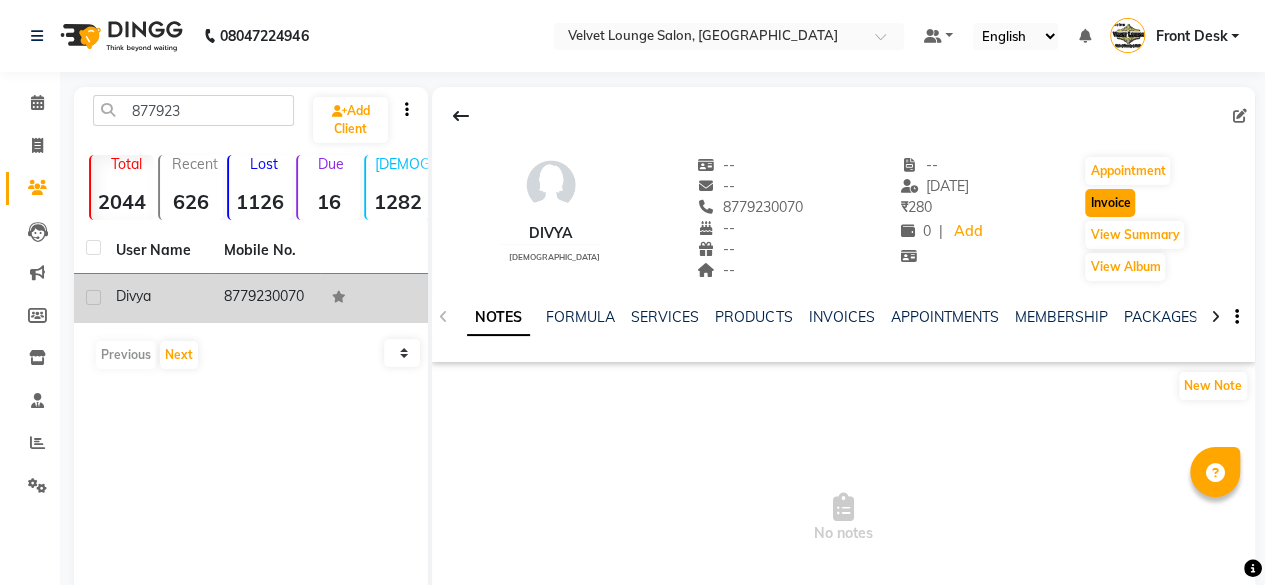 click on "Invoice" 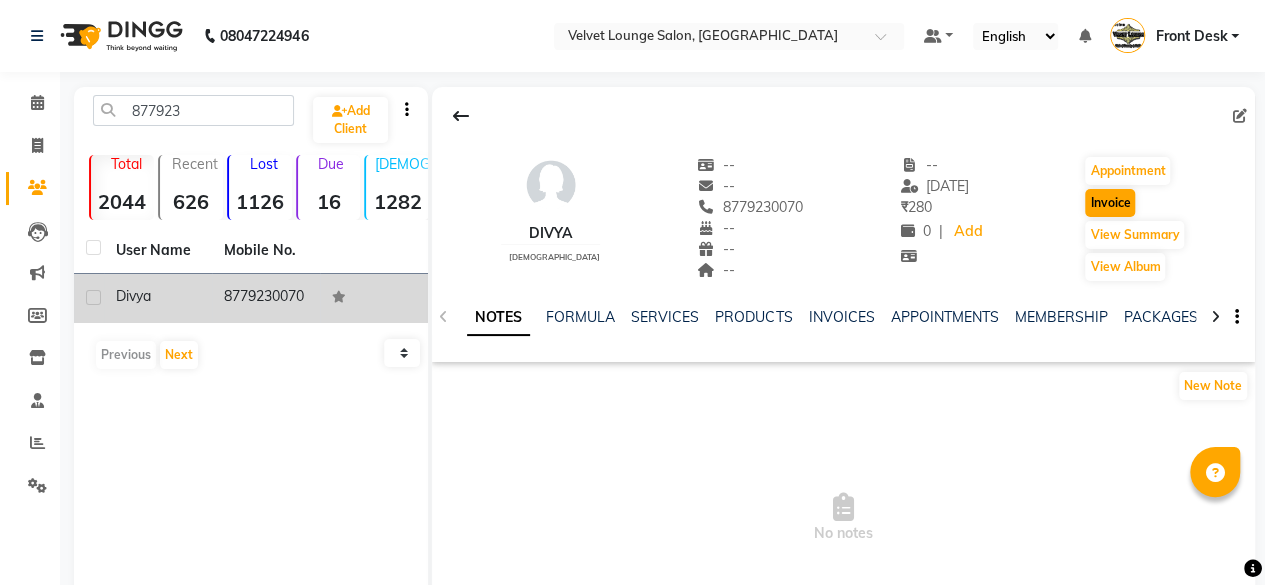 scroll, scrollTop: 15, scrollLeft: 0, axis: vertical 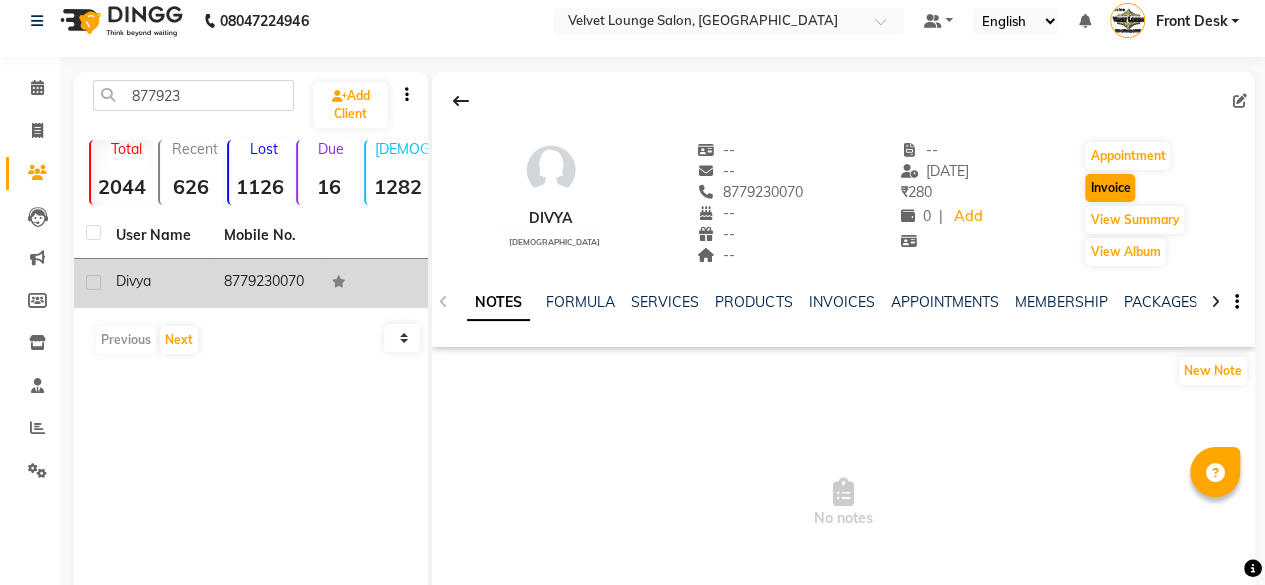 select on "5962" 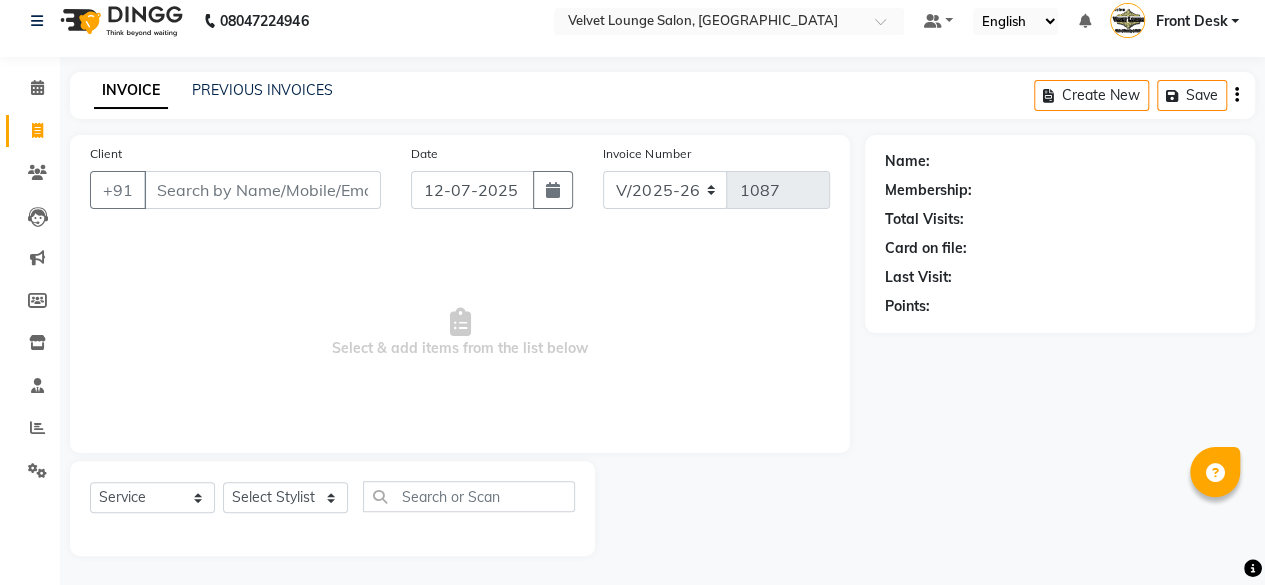 type on "8779230070" 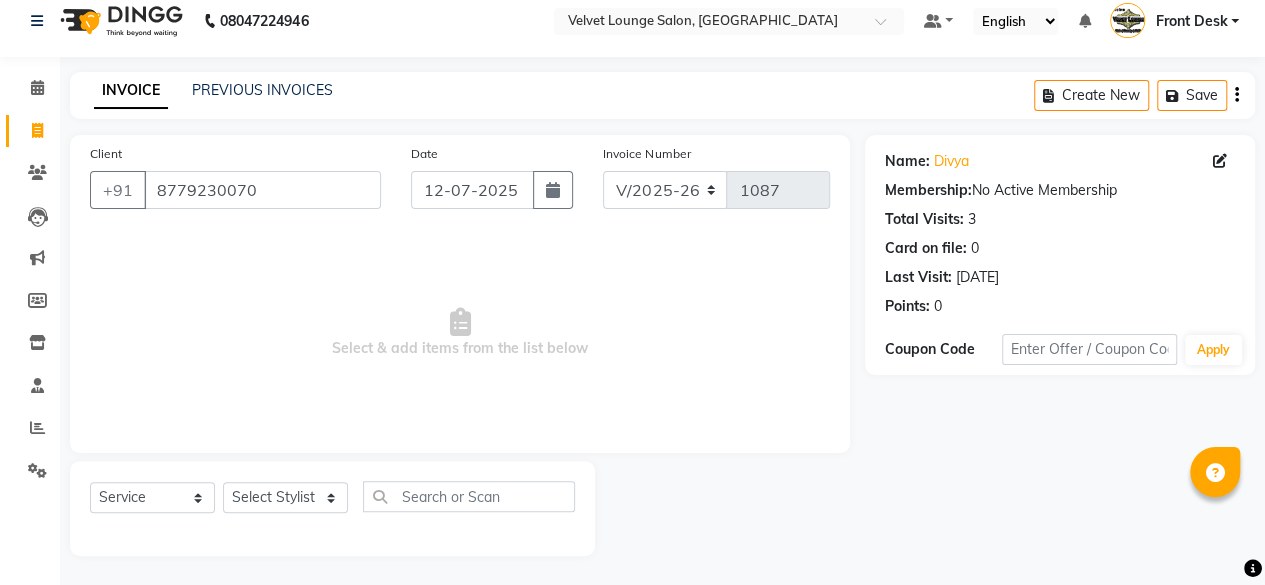click on "Select  Service  Product  Membership  Package Voucher Prepaid Gift Card  Select Stylist [PERSON_NAME]  [PERSON_NAME] Front Desk Jaya jyoti madhu Manish [PERSON_NAME] Rohit SALMA SALMA [PERSON_NAME] SHWETA vishal" 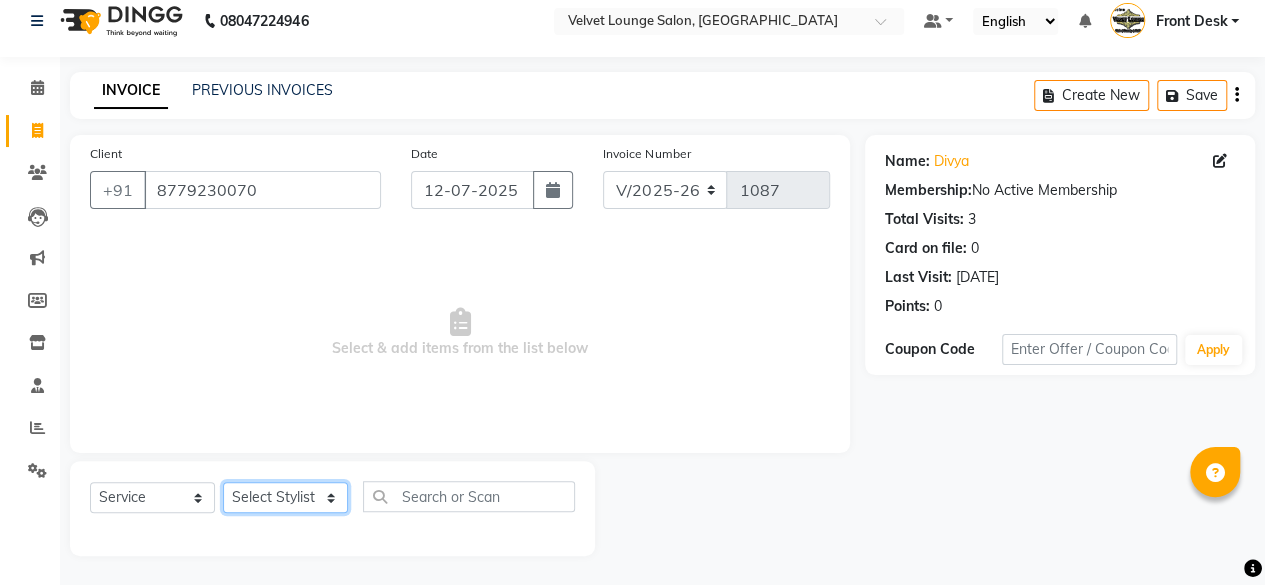 click on "Select Stylist [PERSON_NAME]  [PERSON_NAME] Front Desk Jaya jyoti madhu [PERSON_NAME] [PERSON_NAME] Rohit SALMA SALMA [PERSON_NAME] SHWETA vishal" 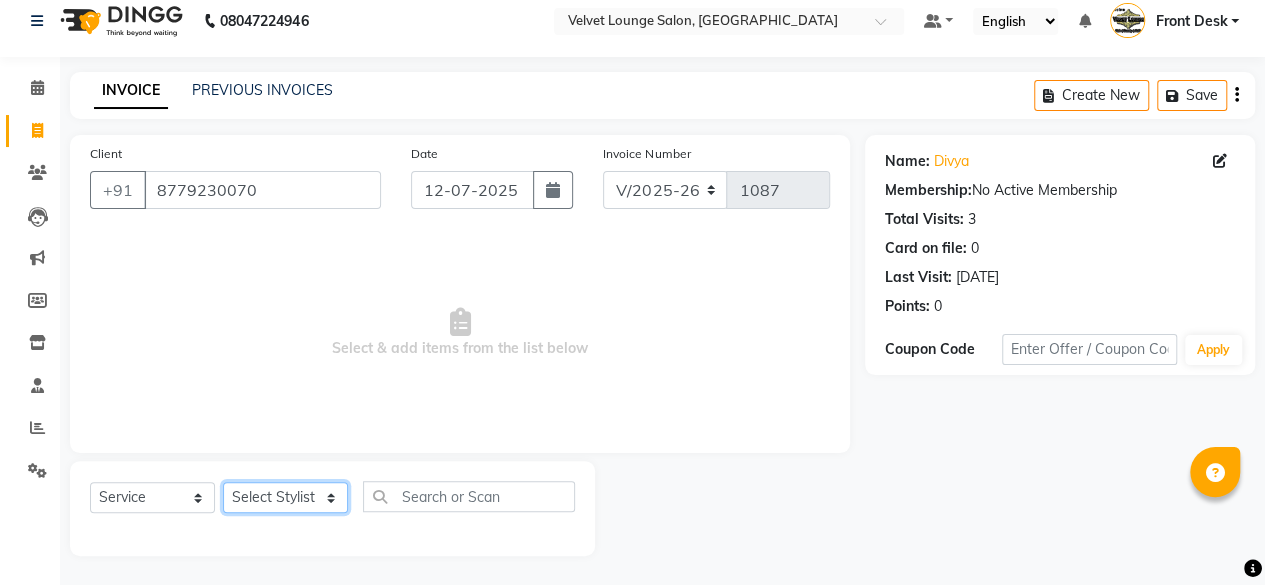 select on "50611" 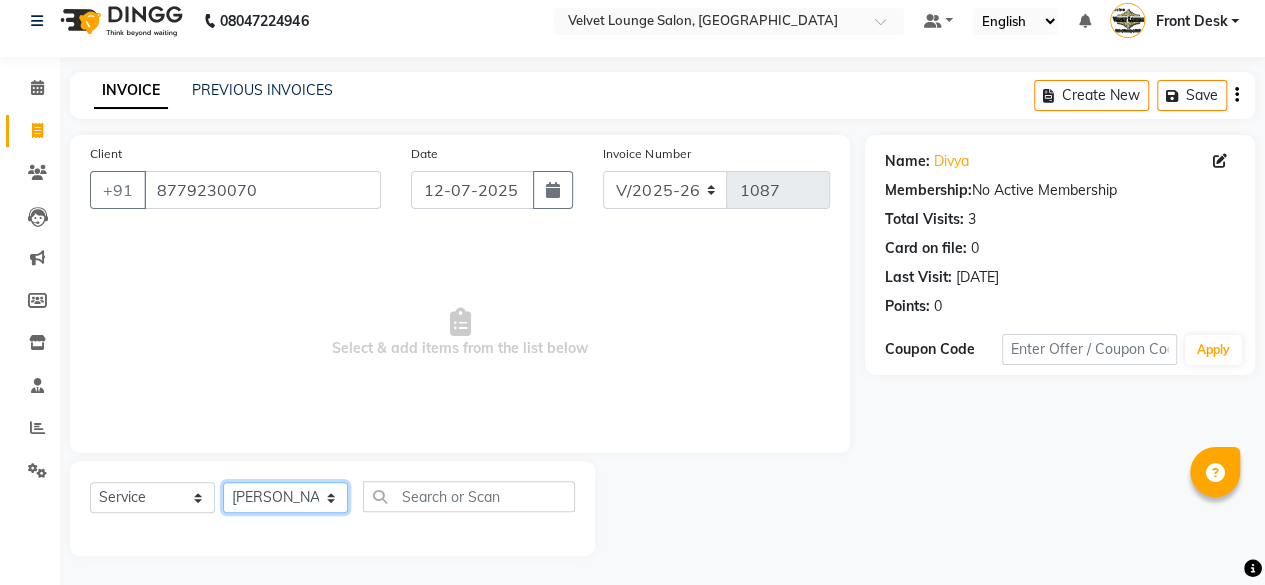 click on "Select Stylist [PERSON_NAME]  [PERSON_NAME] Front Desk Jaya jyoti madhu [PERSON_NAME] [PERSON_NAME] Rohit SALMA SALMA [PERSON_NAME] SHWETA vishal" 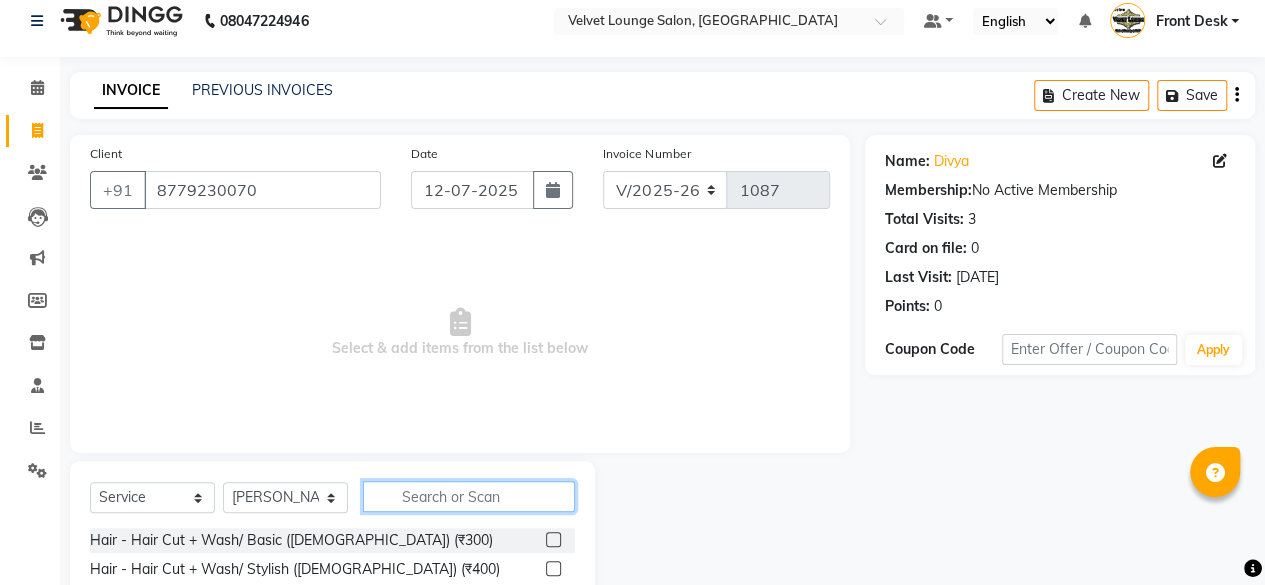 click 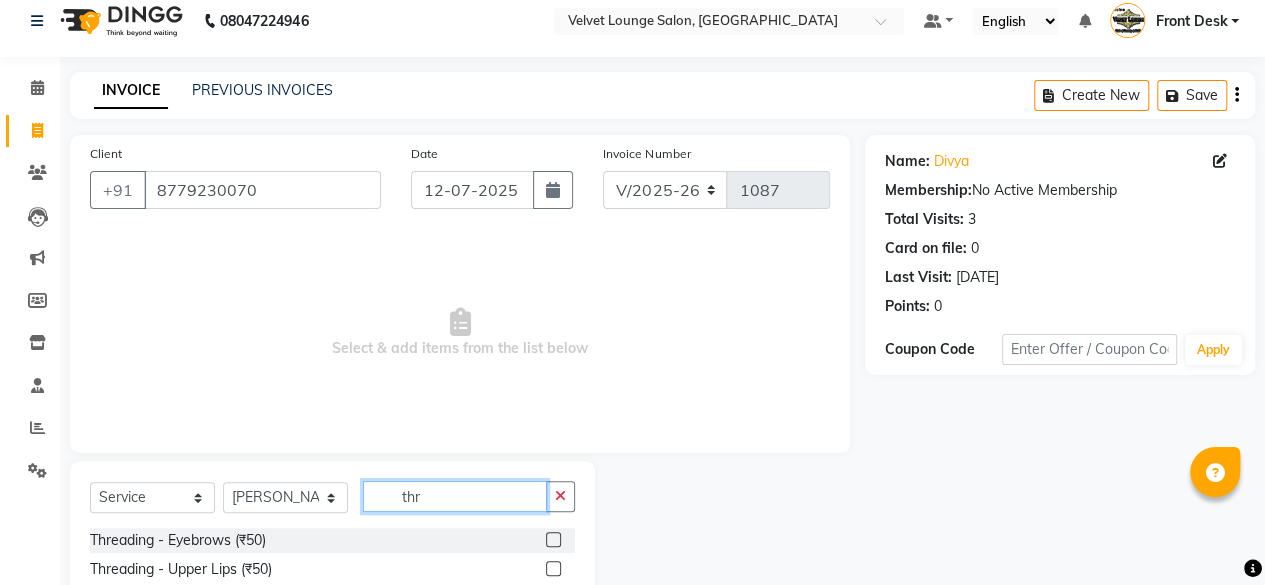 type on "thr" 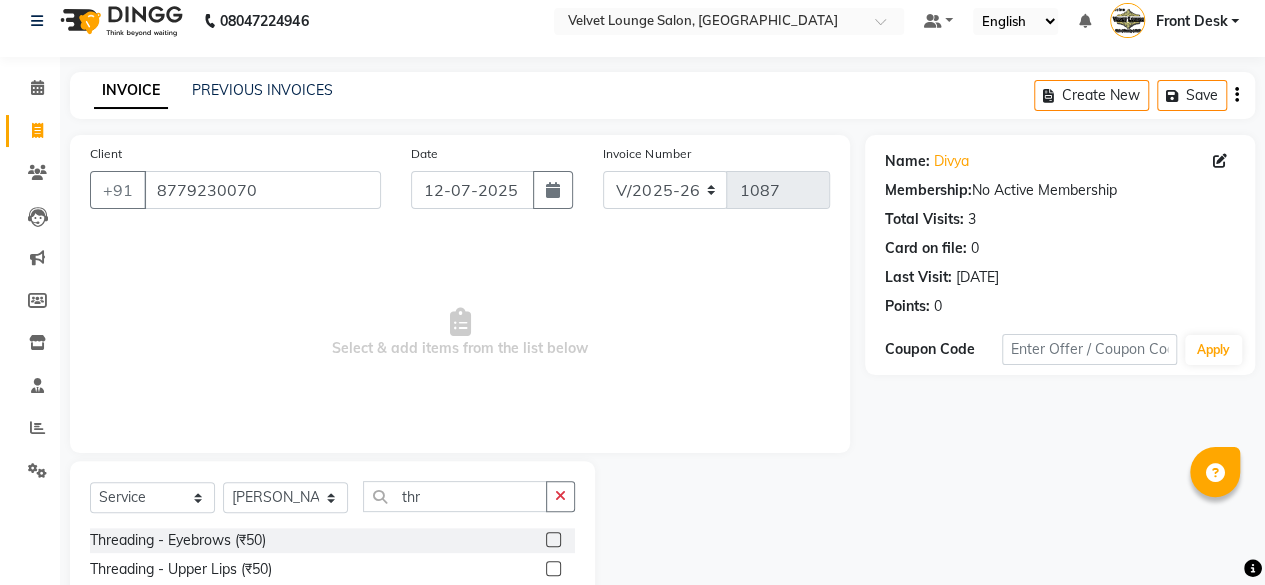 click 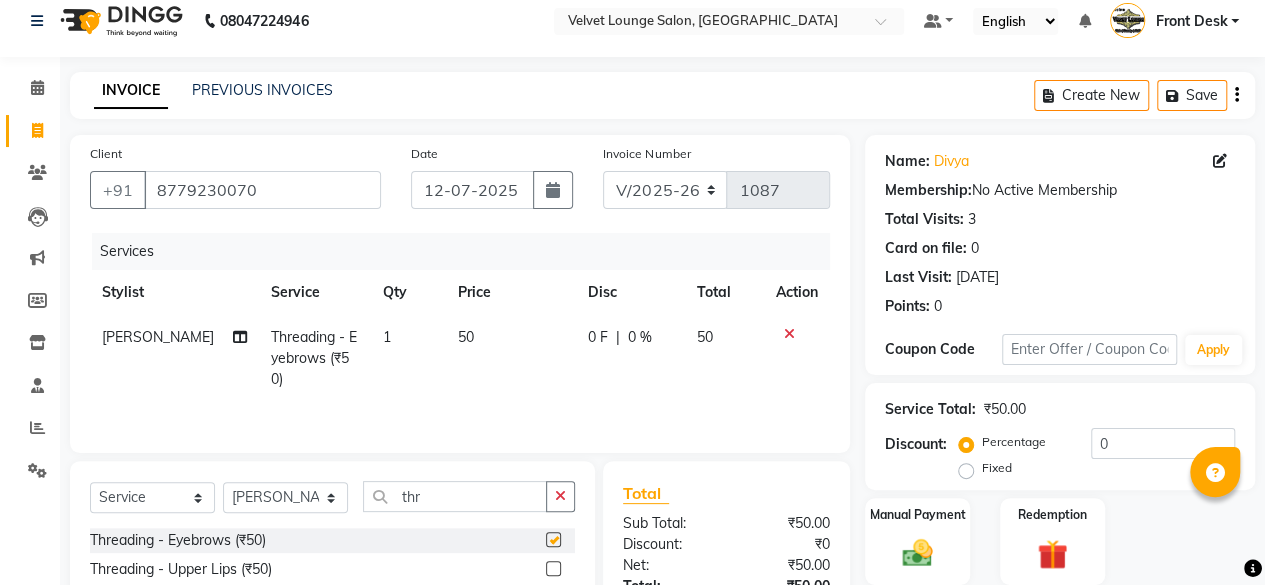 checkbox on "false" 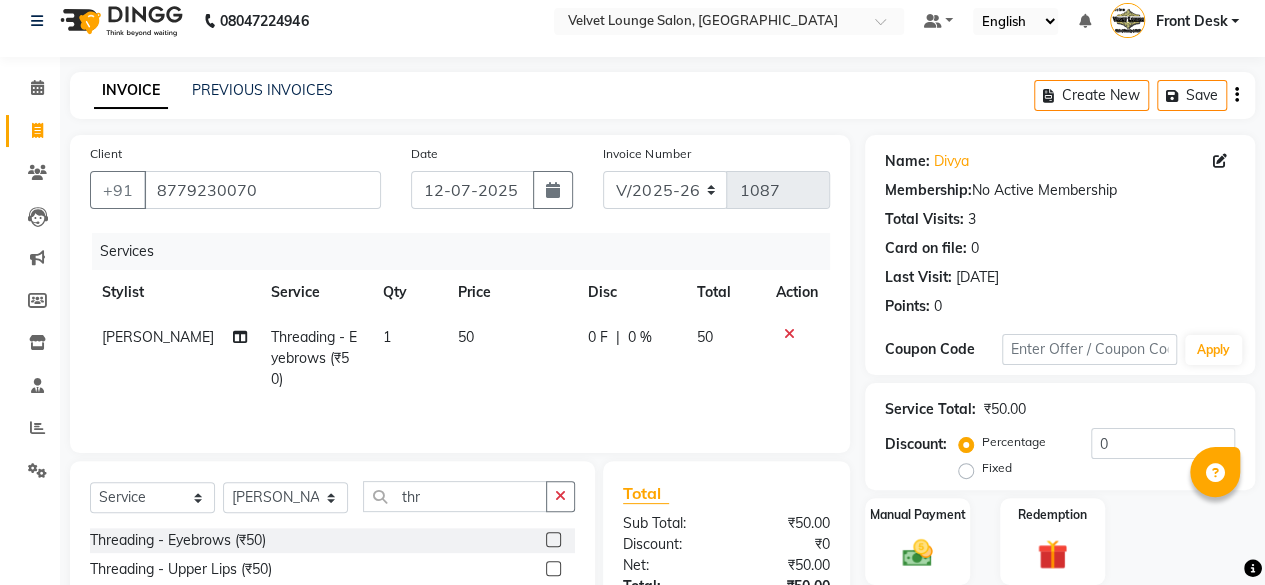 click on "0 F | 0 %" 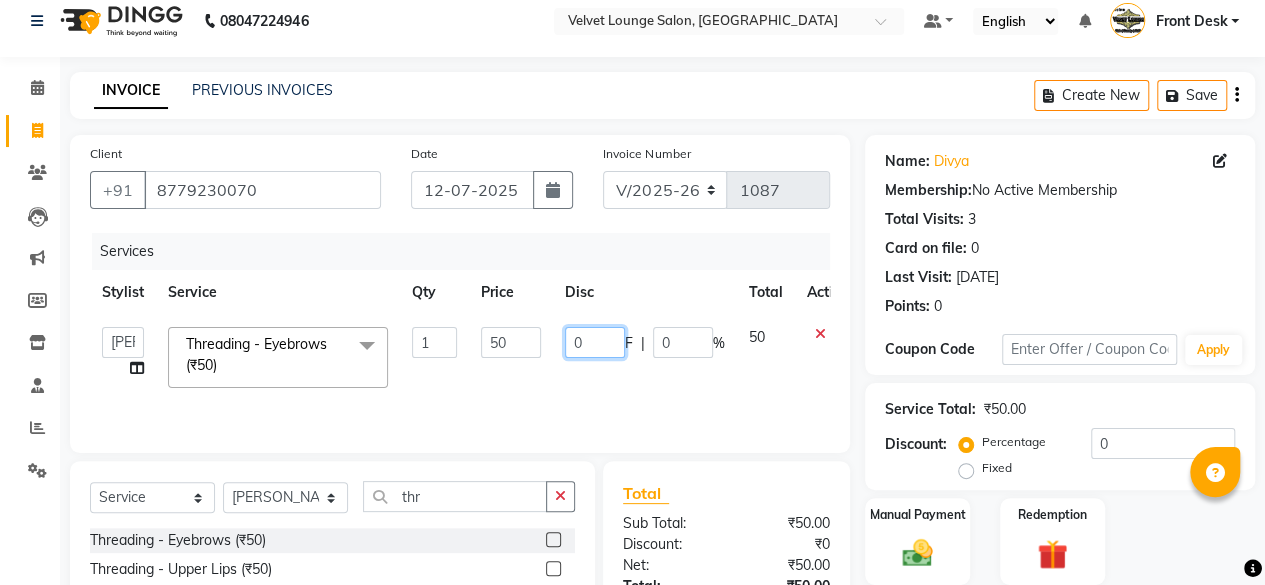 click on "0" 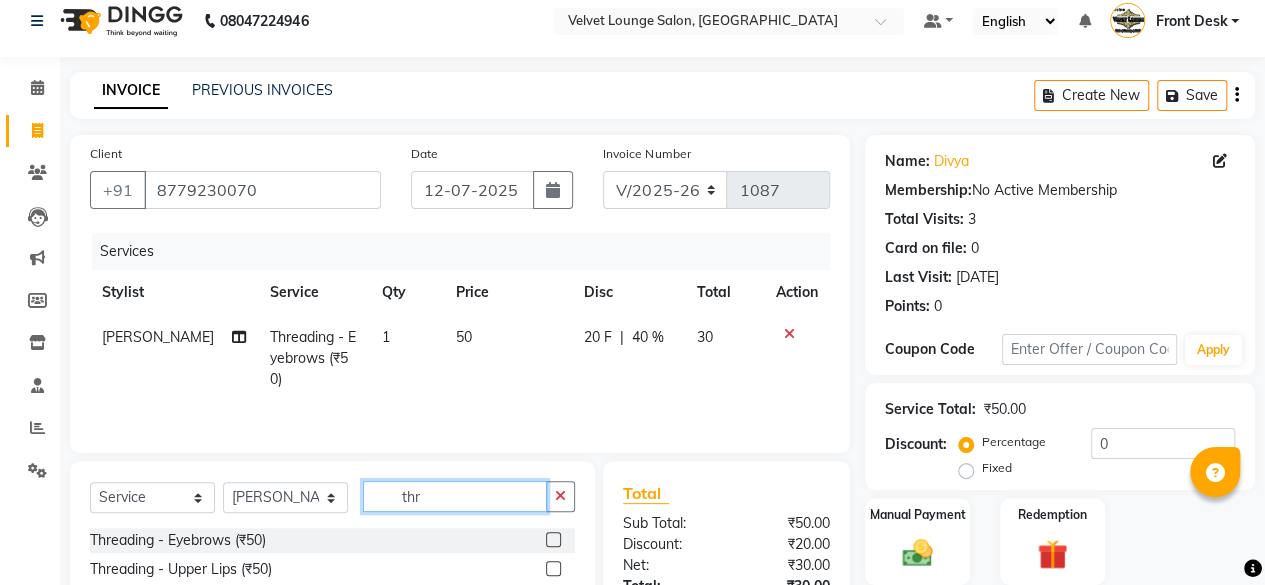 click on "thr" 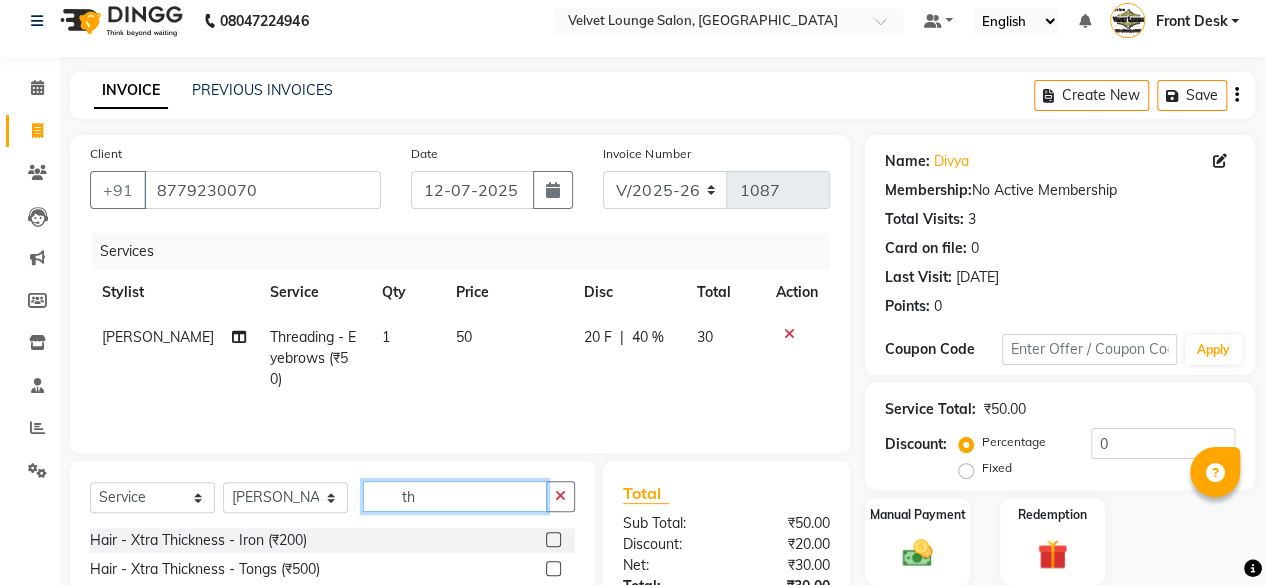 type on "t" 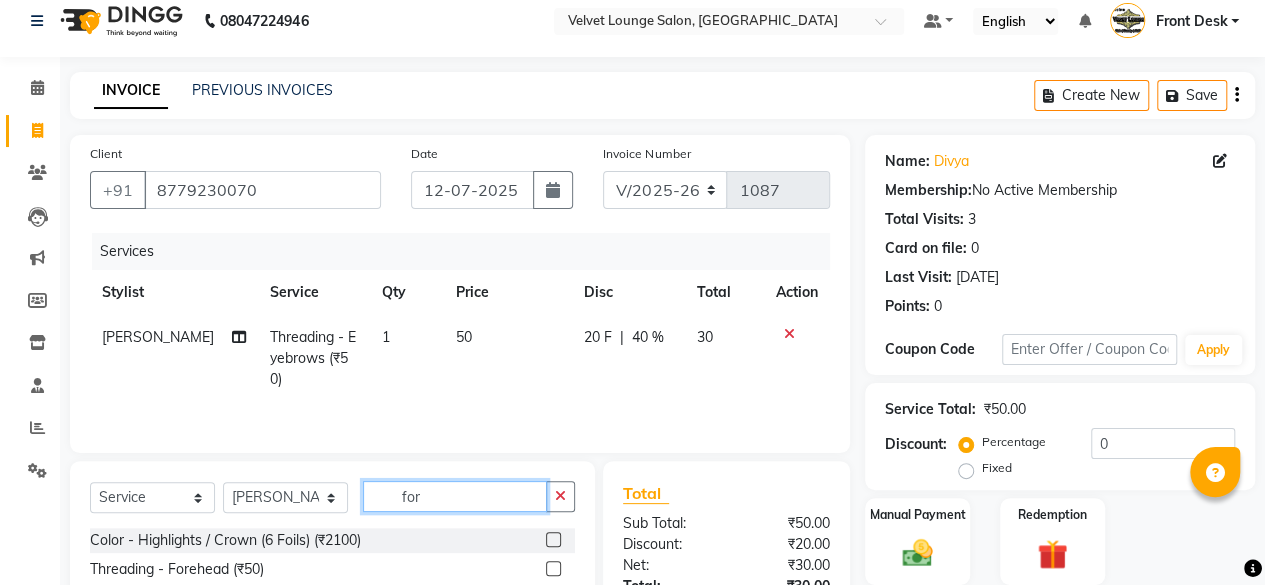 type on "fore" 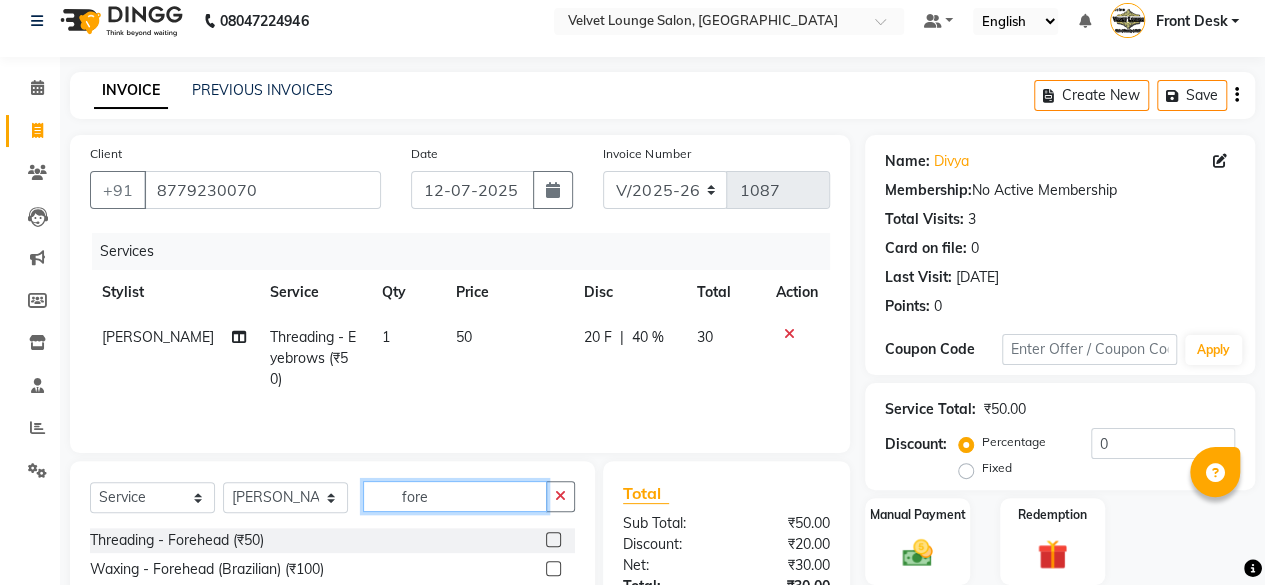 click on "fore" 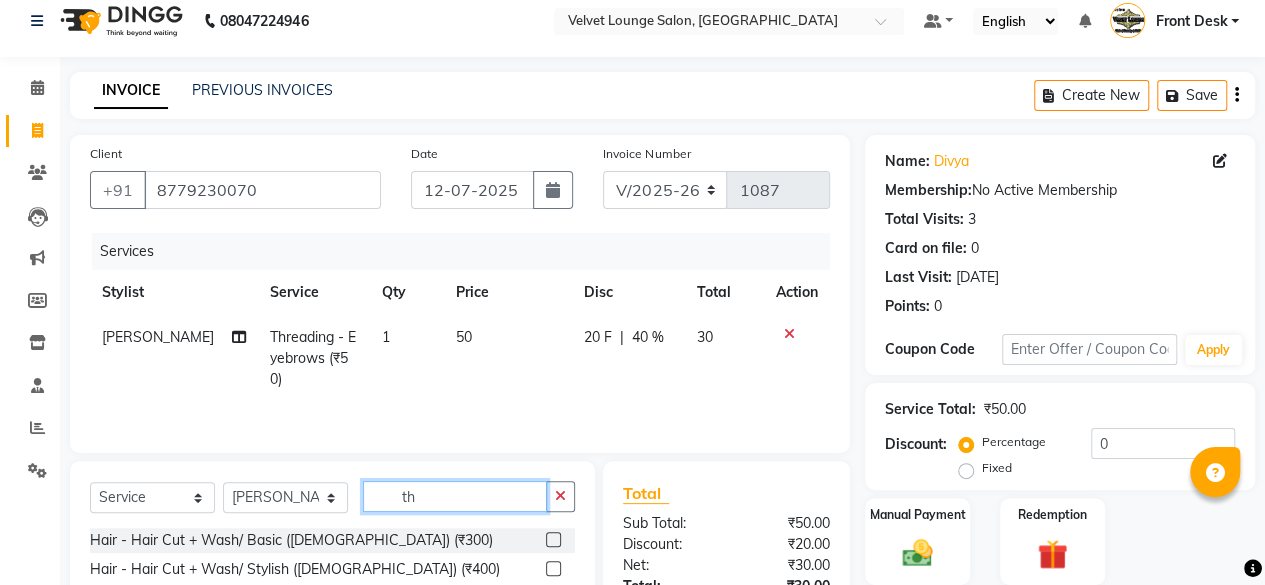 type on "thr" 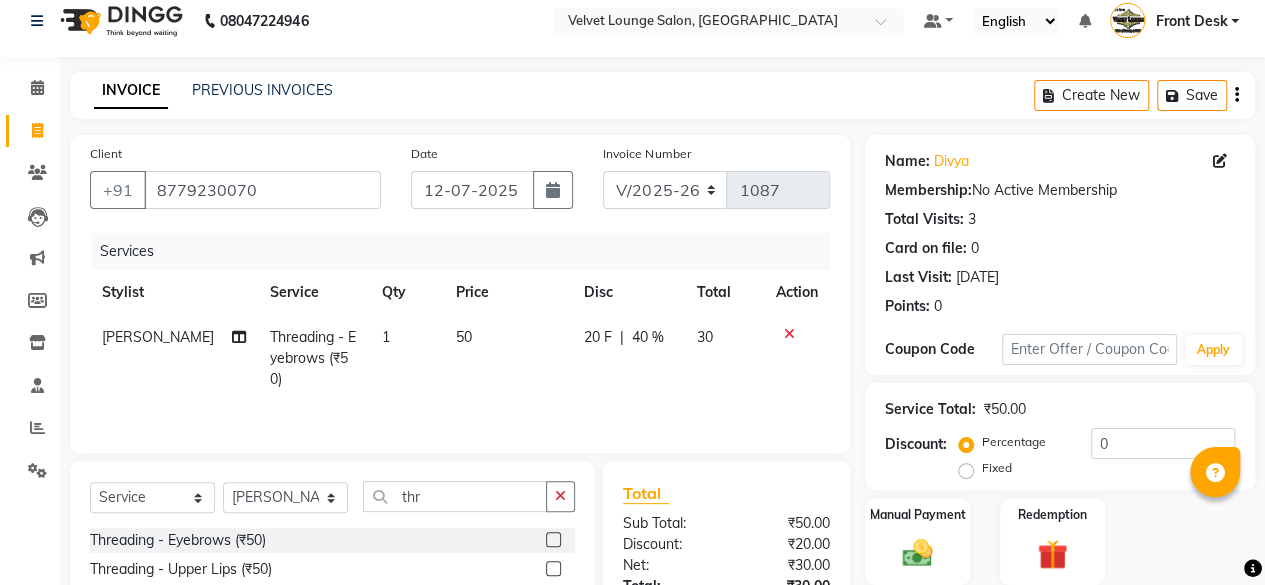 click 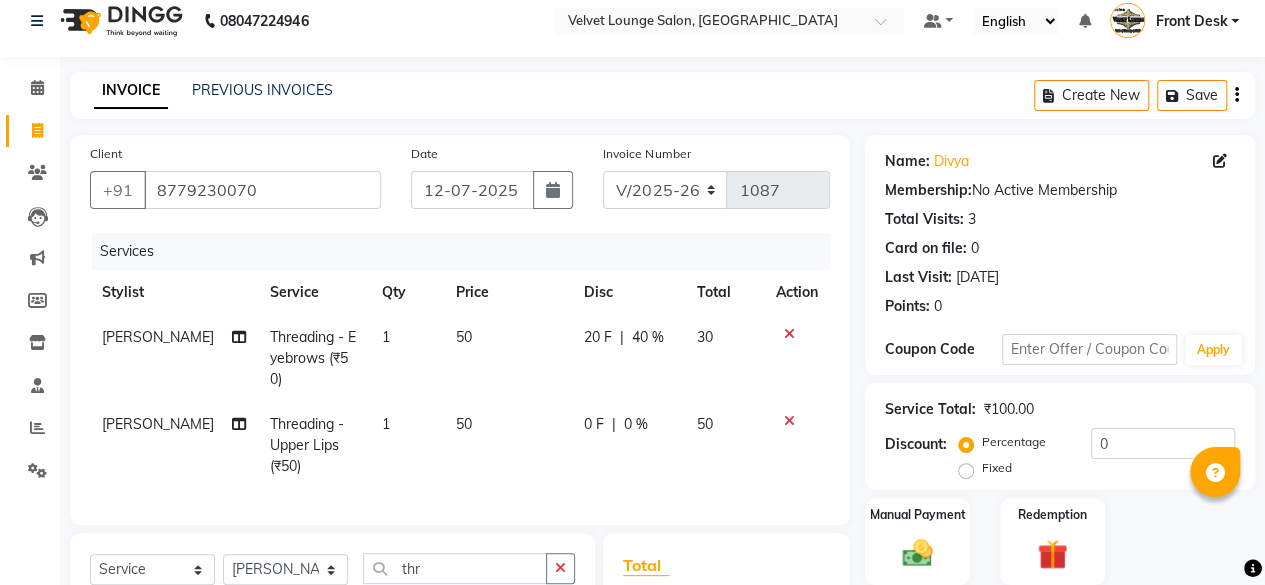checkbox on "false" 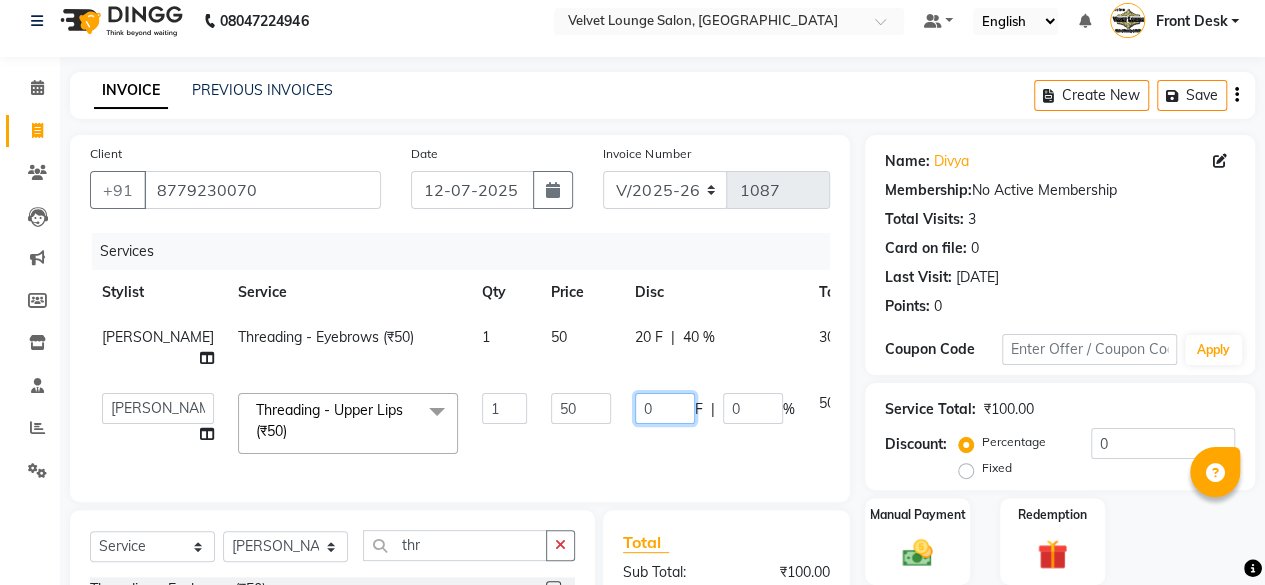 click on "0" 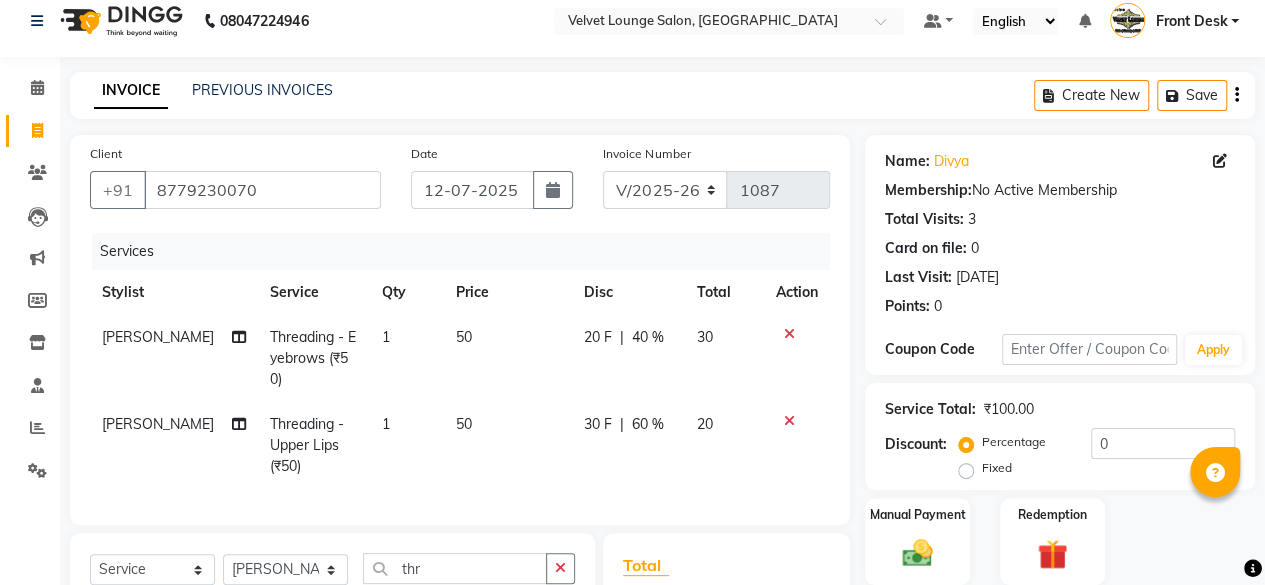click on "Client [PHONE_NUMBER] Date [DATE] Invoice Number V/2025 V/[PHONE_NUMBER] Services Stylist Service Qty Price Disc Total Action [PERSON_NAME] Threading - Eyebrows (₹50) 1 50 20 F | 40 % 30 [PERSON_NAME] Threading - Upper Lips (₹50) 1 50 30 F | 60 % 20" 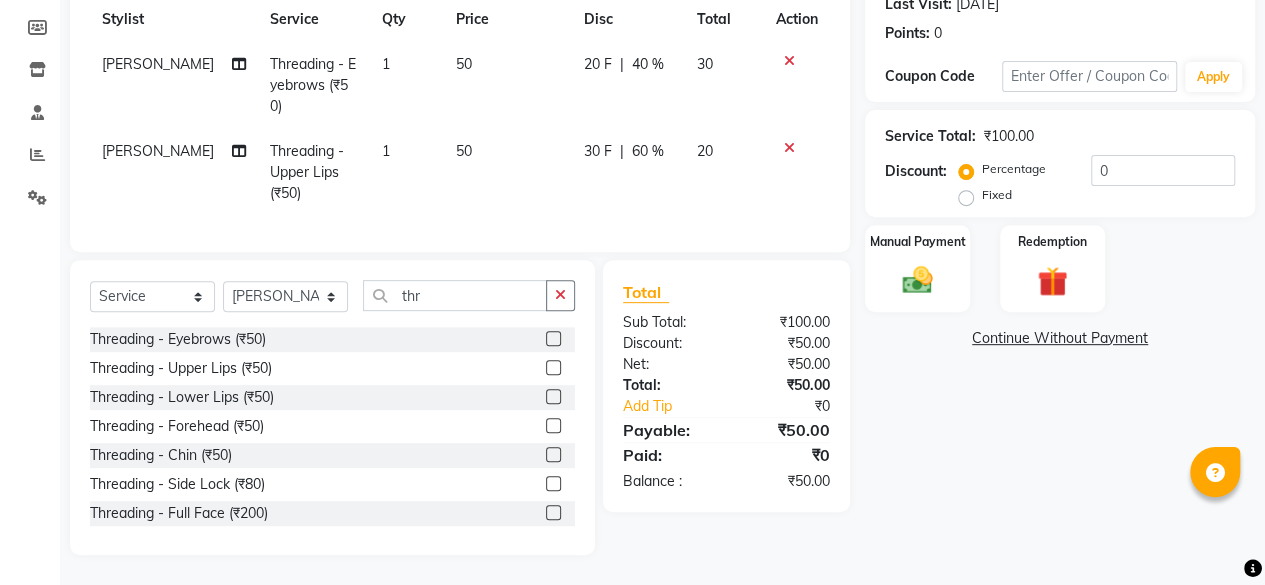 scroll, scrollTop: 302, scrollLeft: 0, axis: vertical 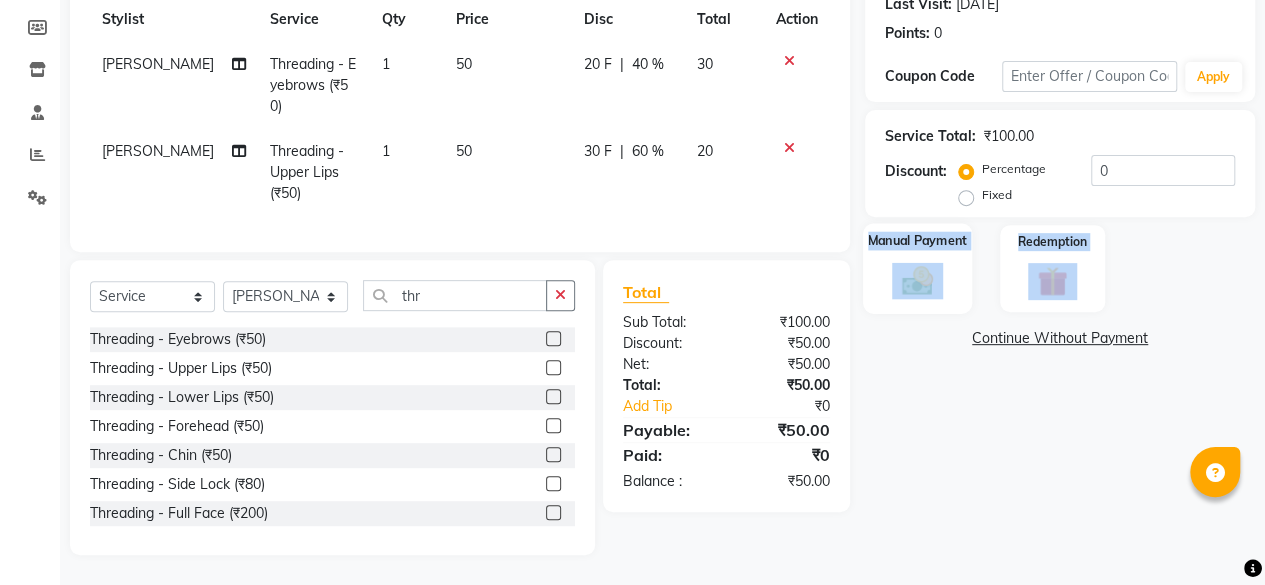 drag, startPoint x: 896, startPoint y: 301, endPoint x: 890, endPoint y: 264, distance: 37.48333 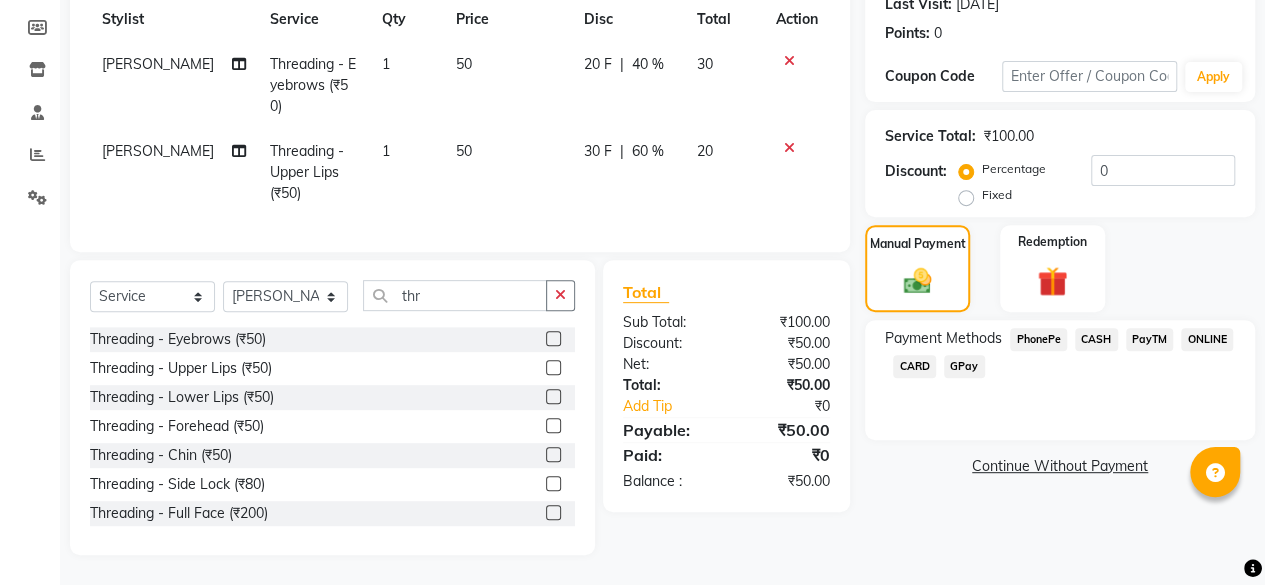 click on "CASH" 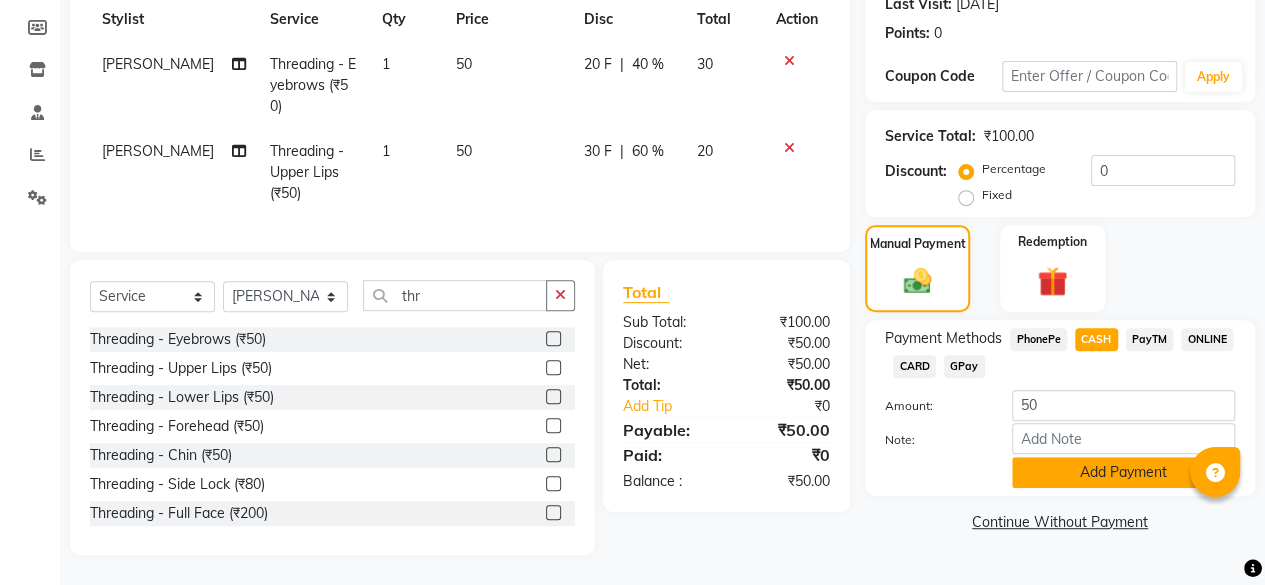 click on "Add Payment" 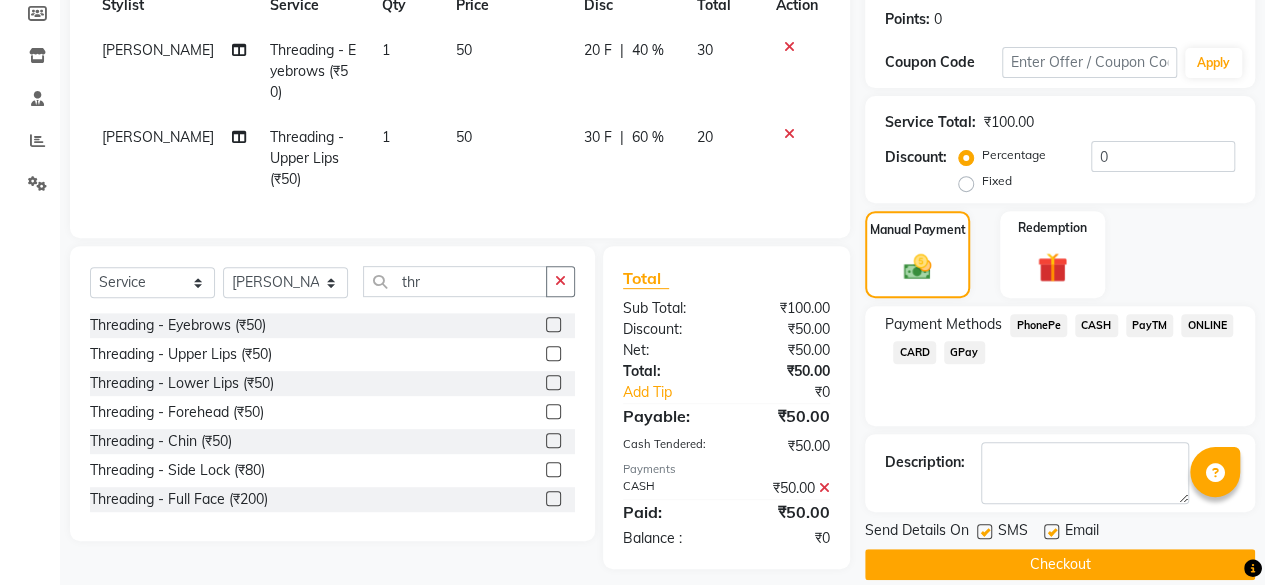 click on "Checkout" 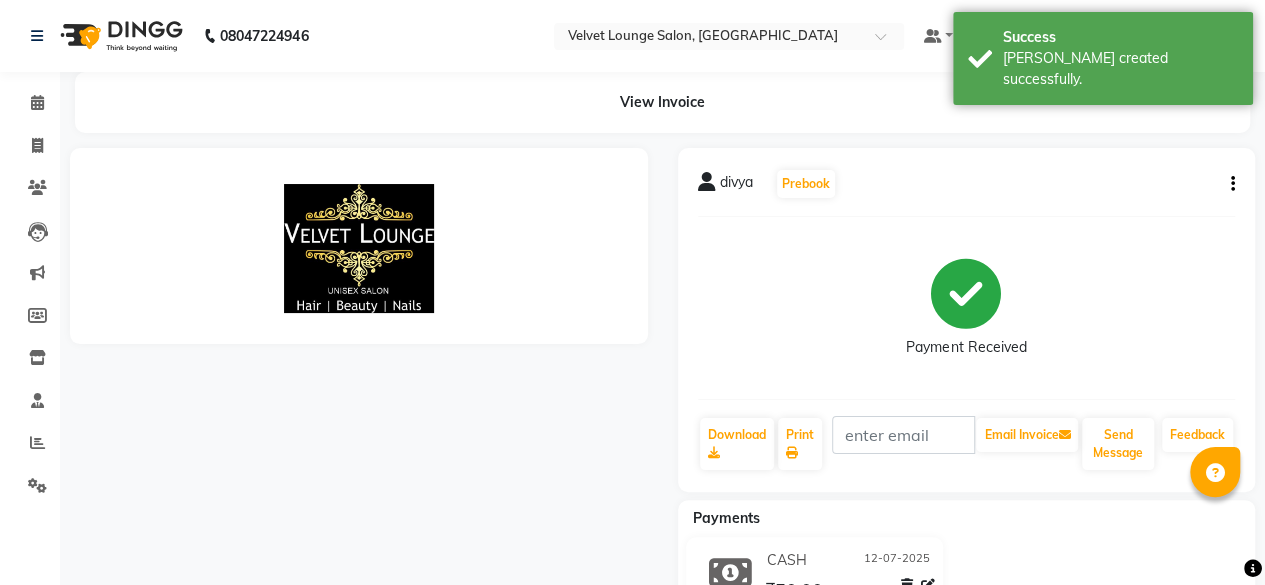 scroll, scrollTop: 0, scrollLeft: 0, axis: both 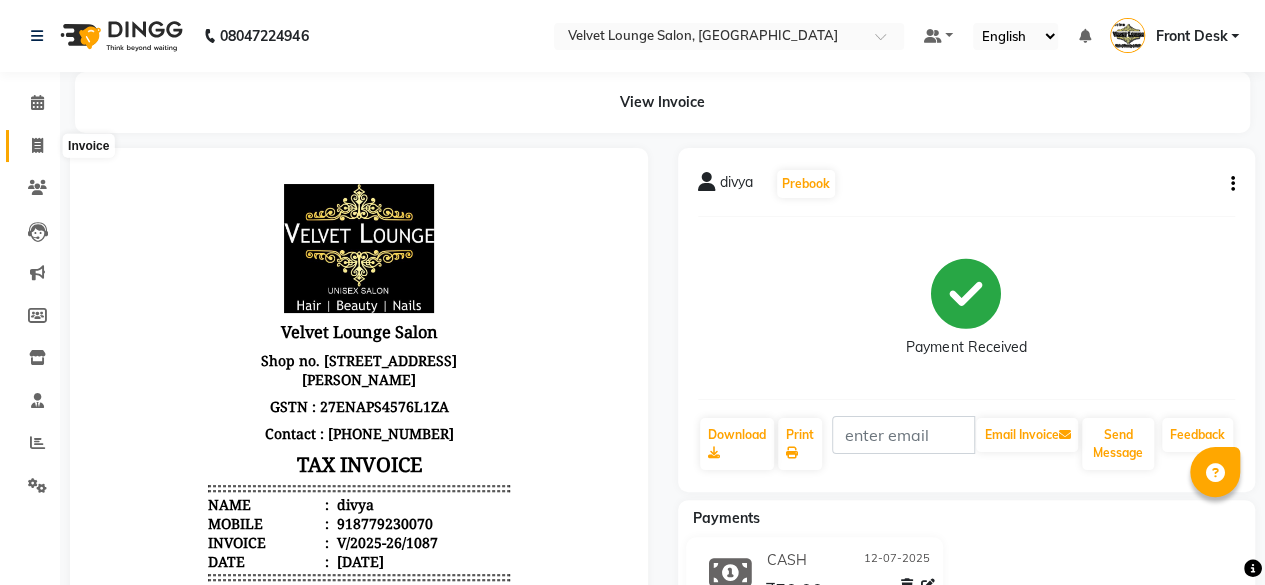 click 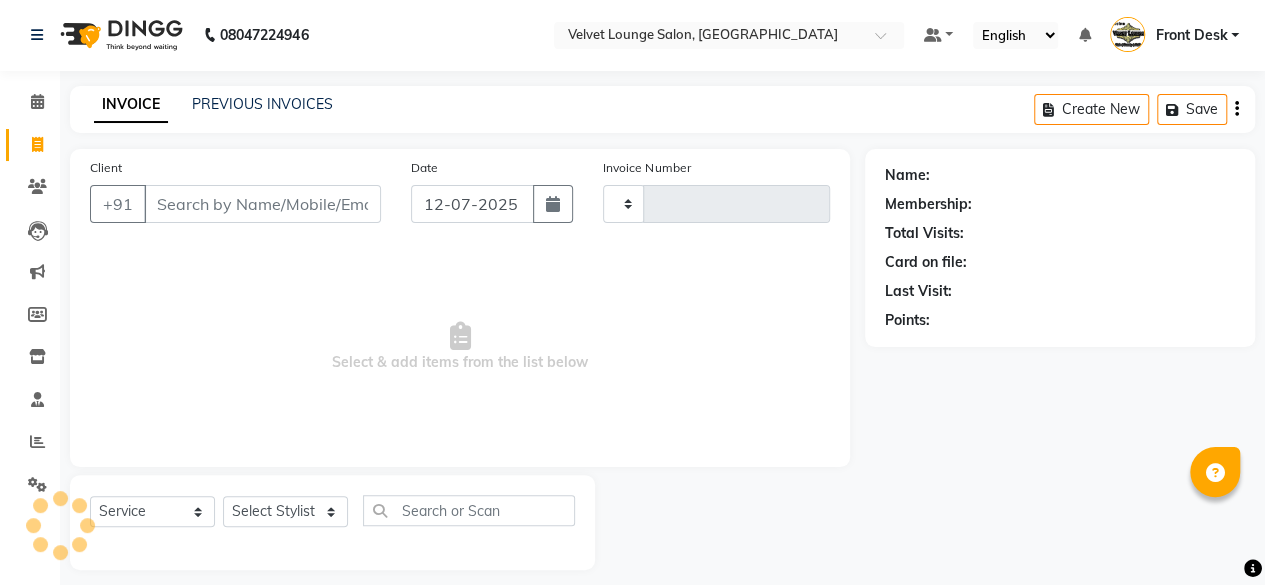 type on "1088" 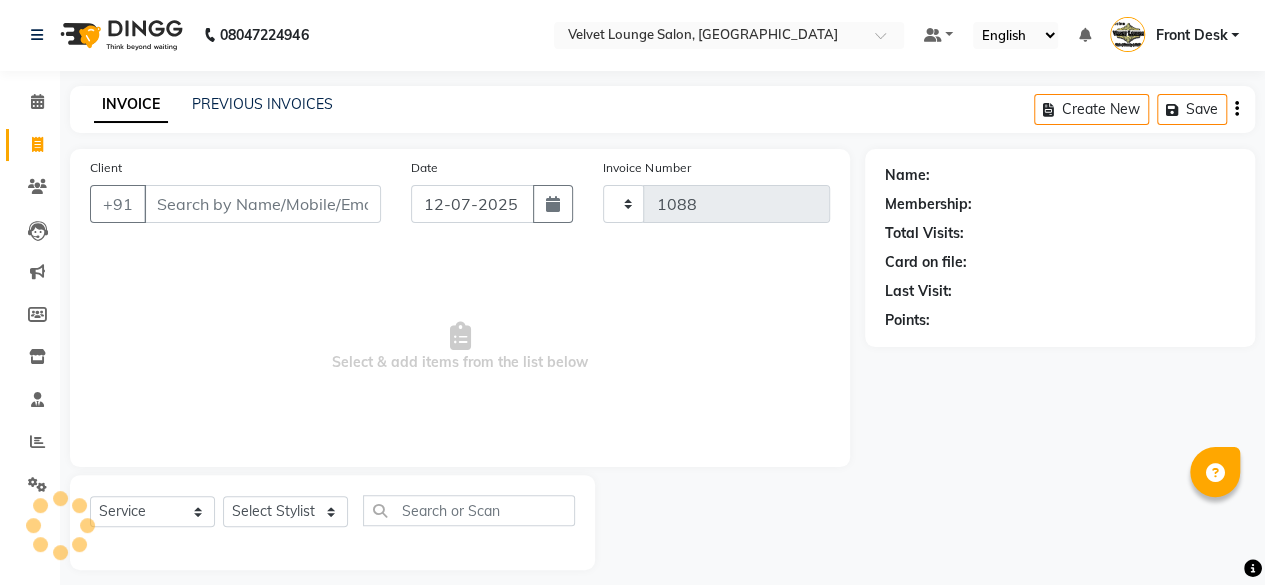 scroll, scrollTop: 15, scrollLeft: 0, axis: vertical 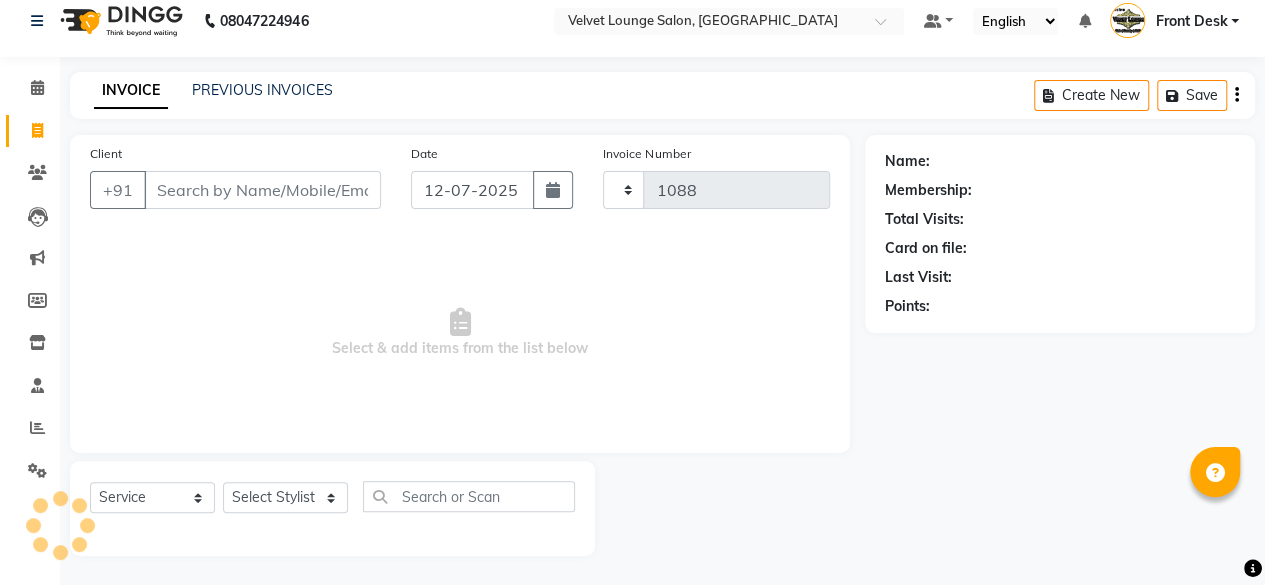 select on "5962" 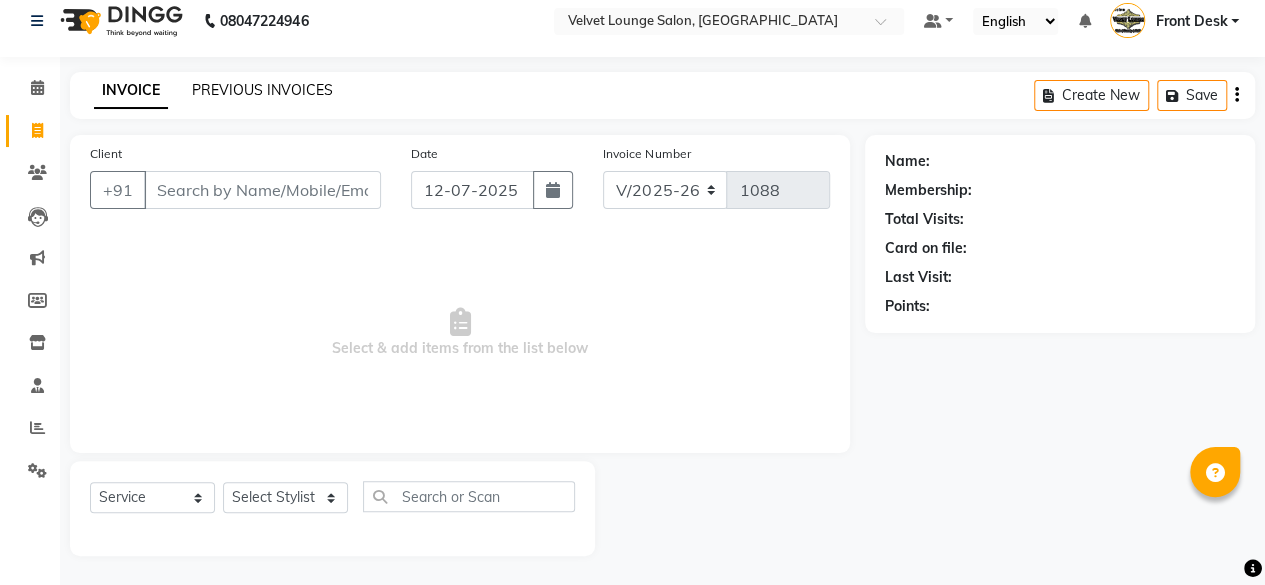click on "PREVIOUS INVOICES" 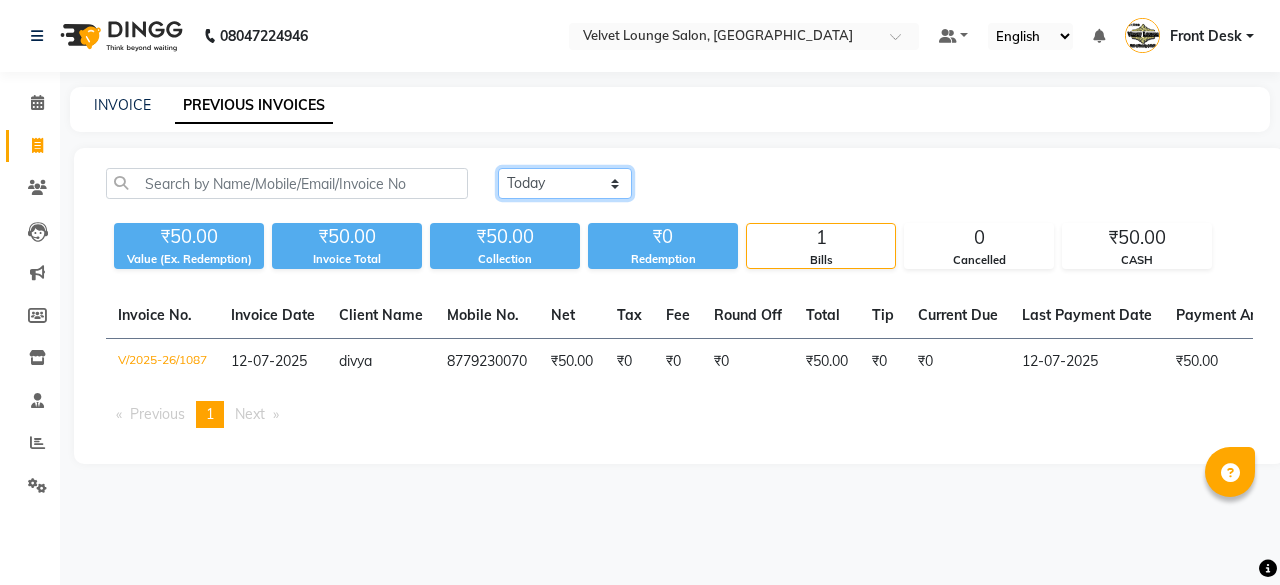 click on "[DATE] [DATE] Custom Range" 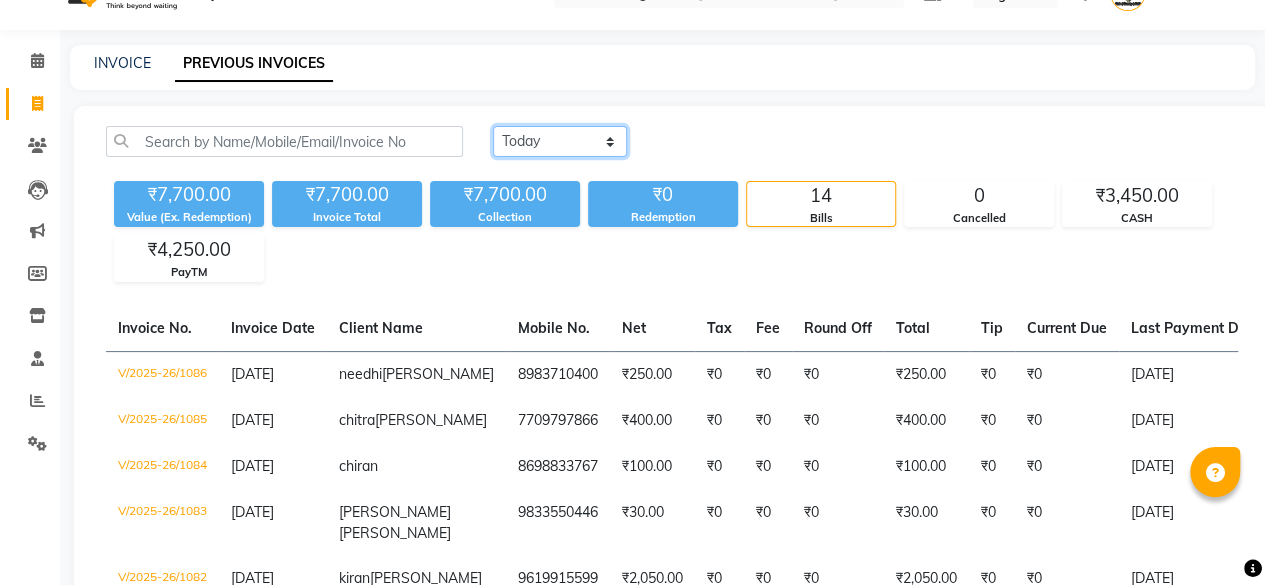 scroll, scrollTop: 0, scrollLeft: 0, axis: both 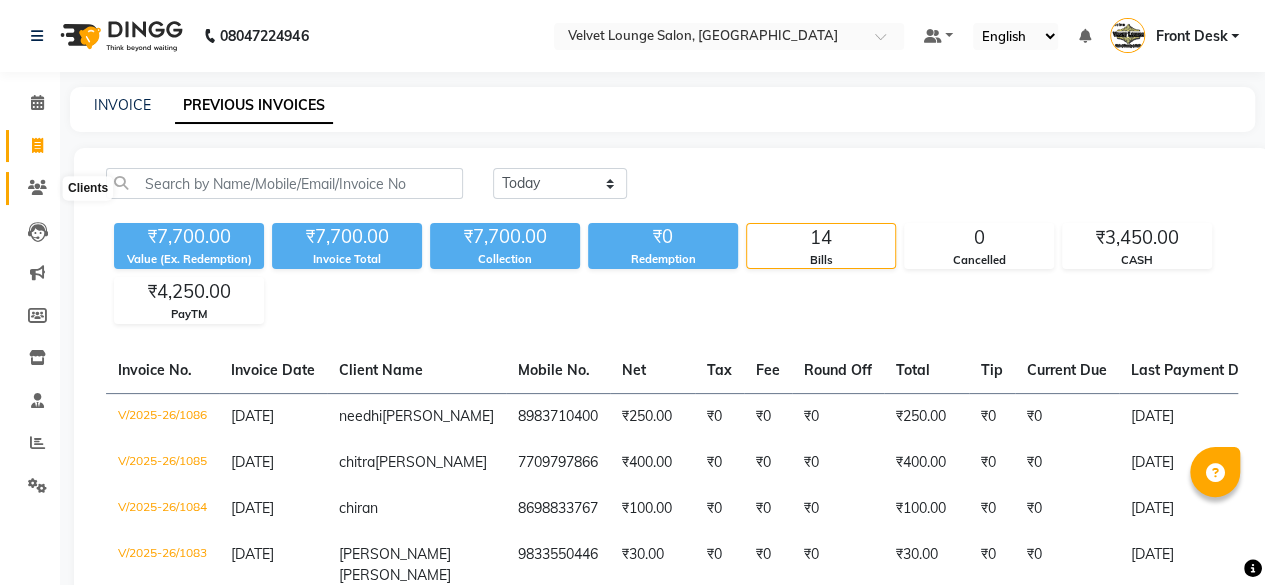 click 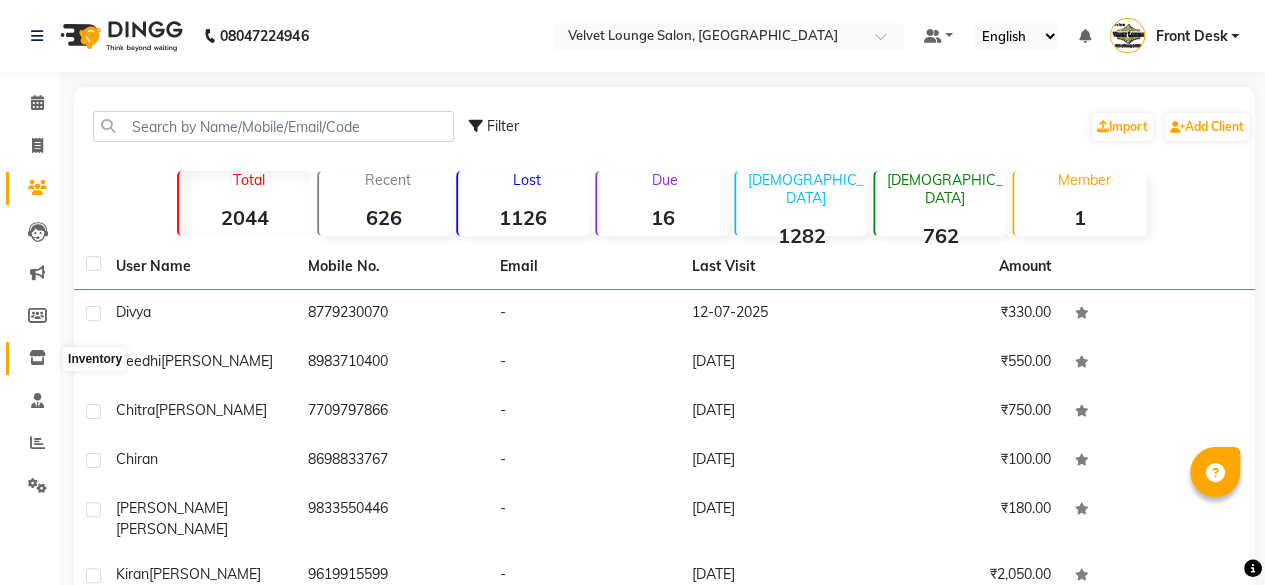 click 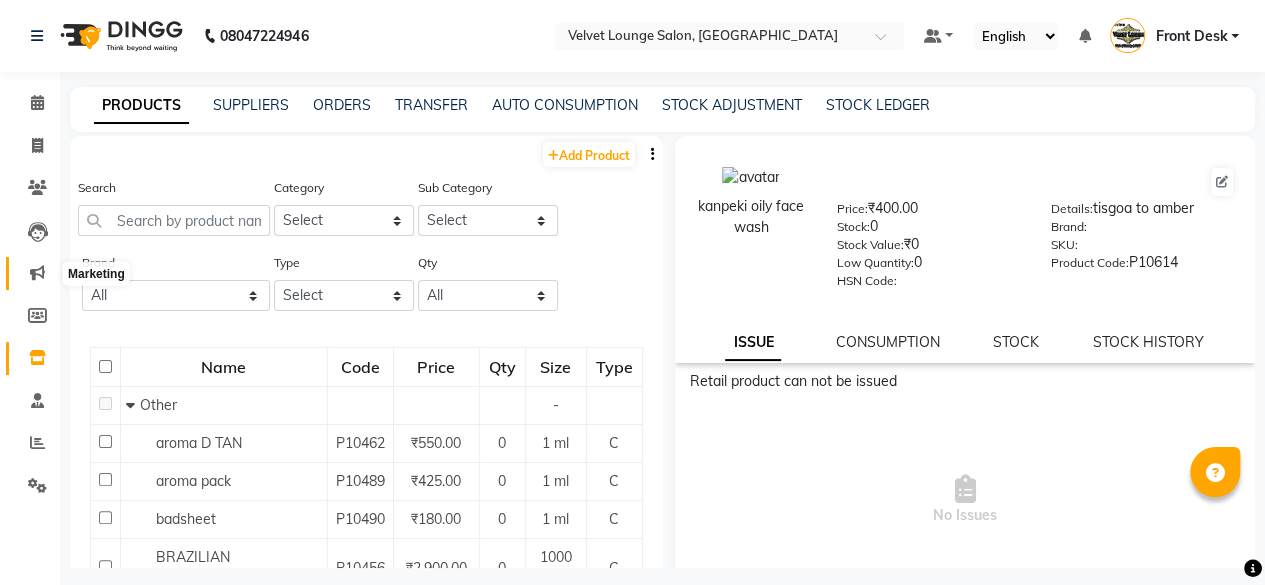 click 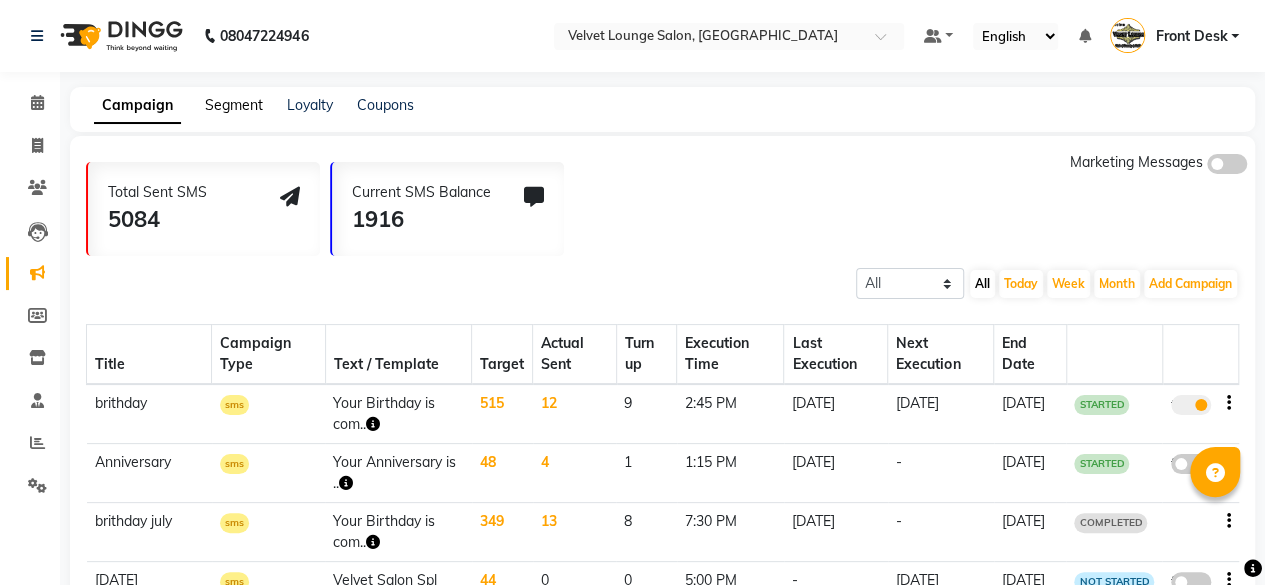 click on "Segment" 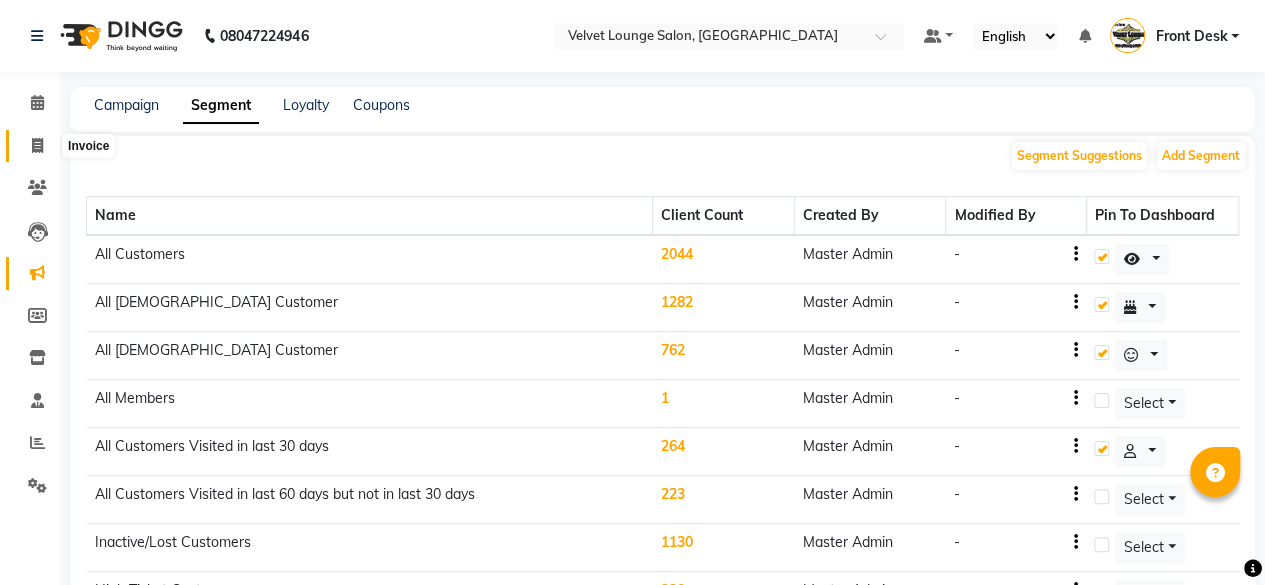 click 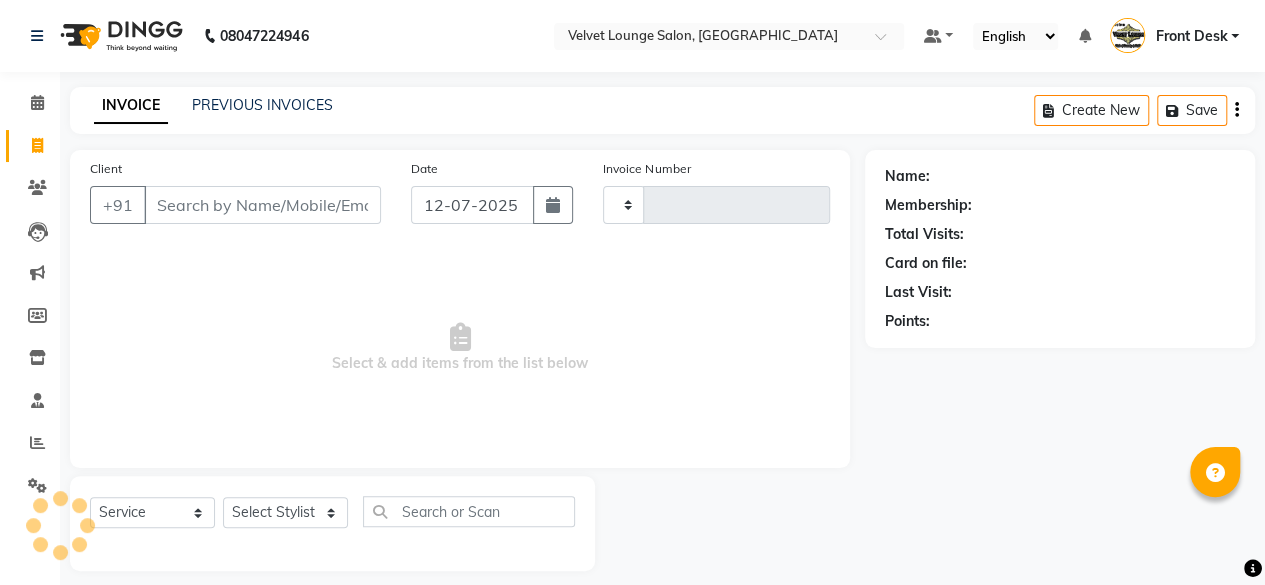 type on "1088" 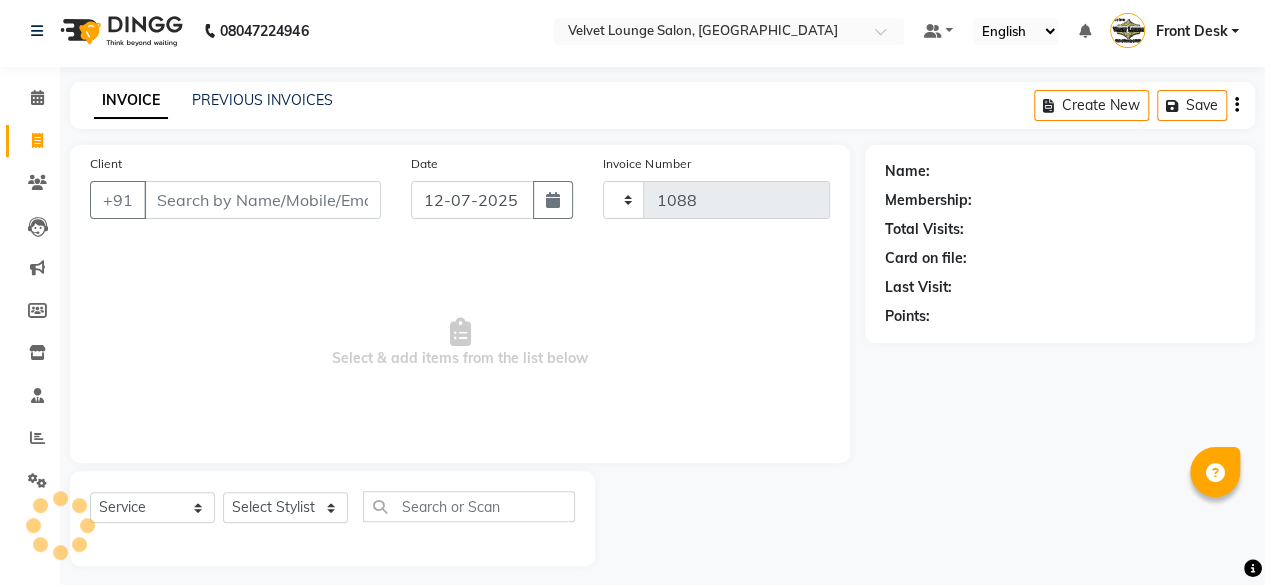 select on "5962" 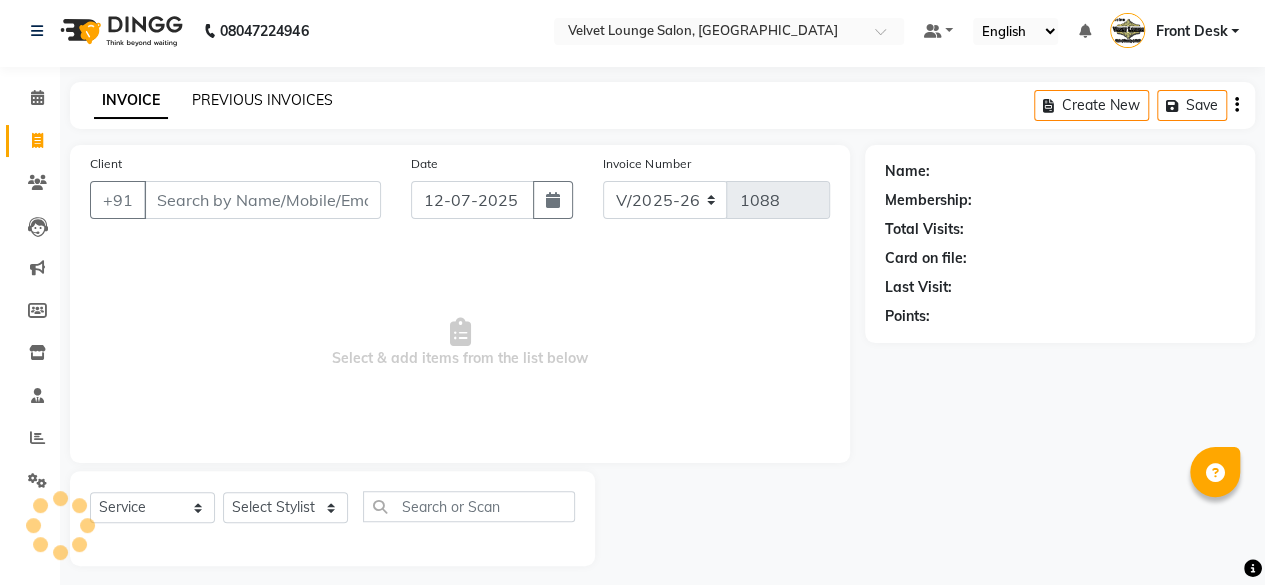 scroll, scrollTop: 15, scrollLeft: 0, axis: vertical 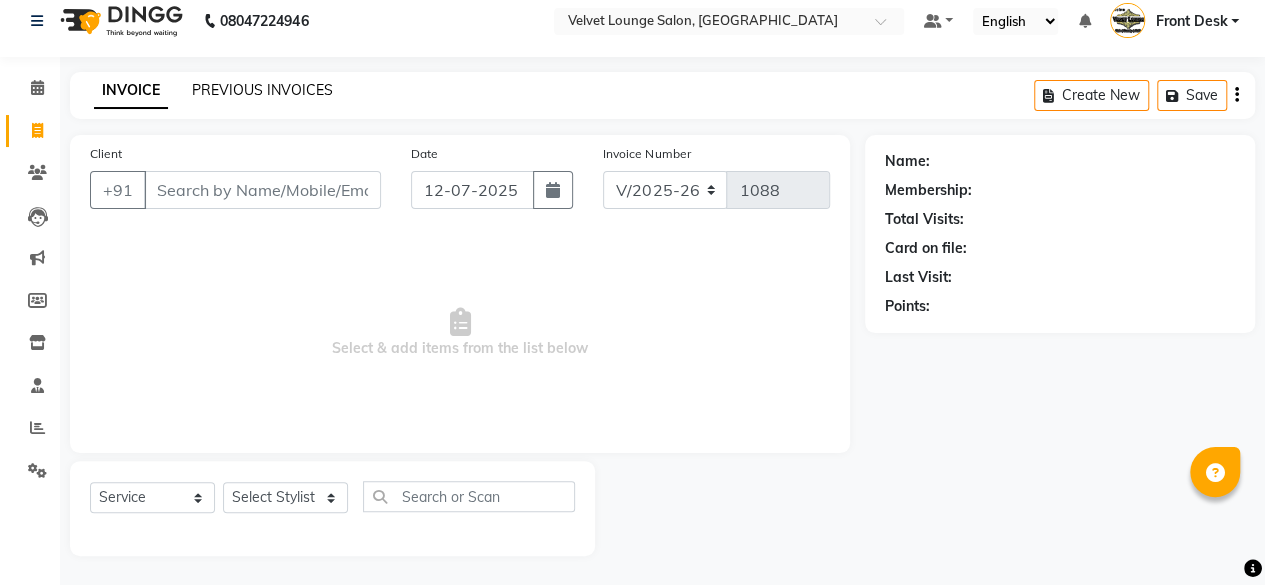 click on "PREVIOUS INVOICES" 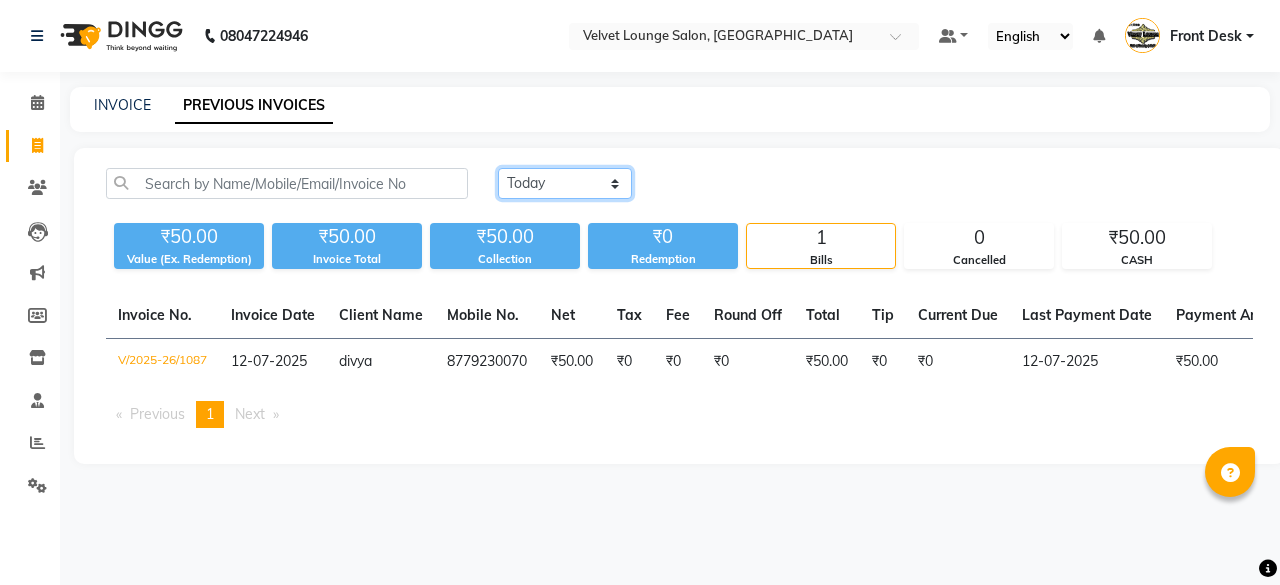 click on "[DATE] [DATE] Custom Range" 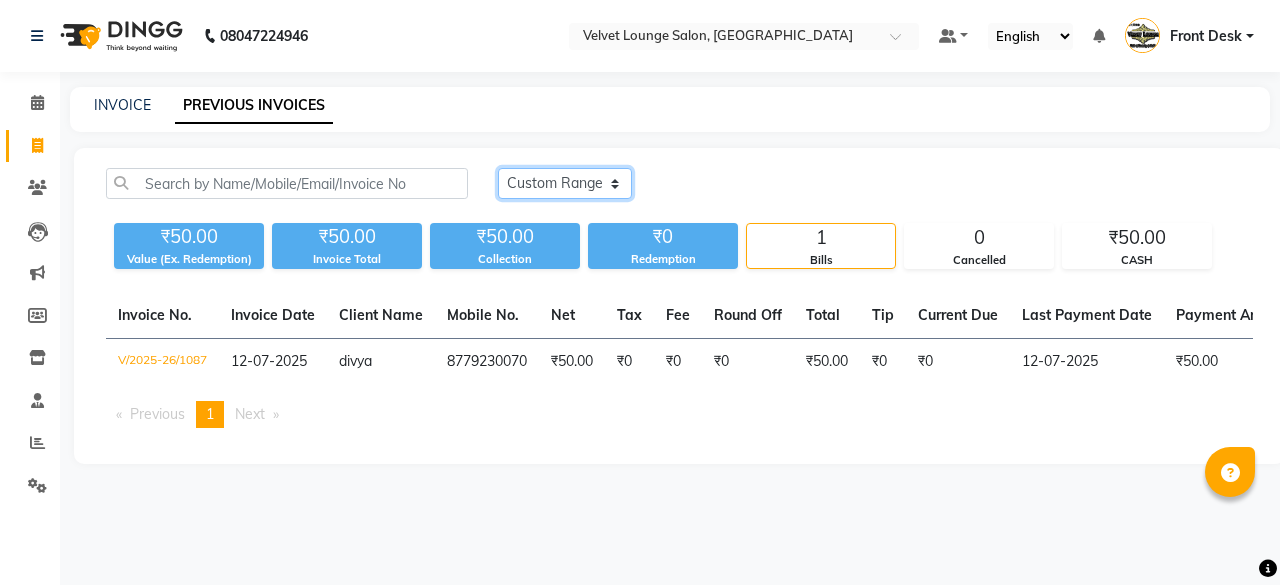 click on "[DATE] [DATE] Custom Range" 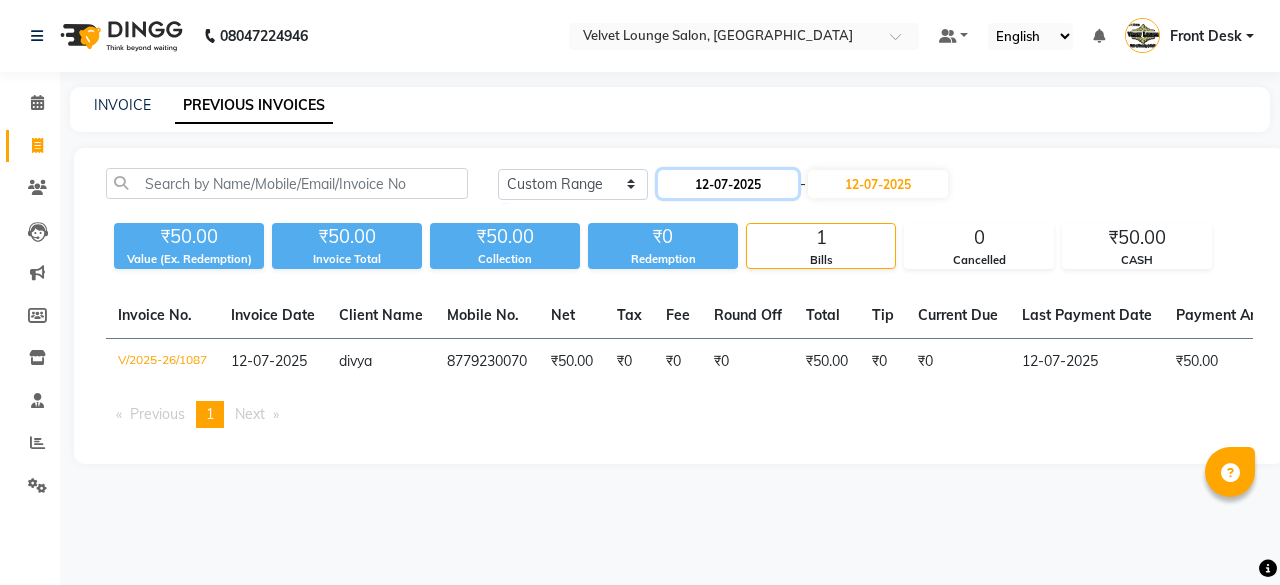 click on "12-07-2025" 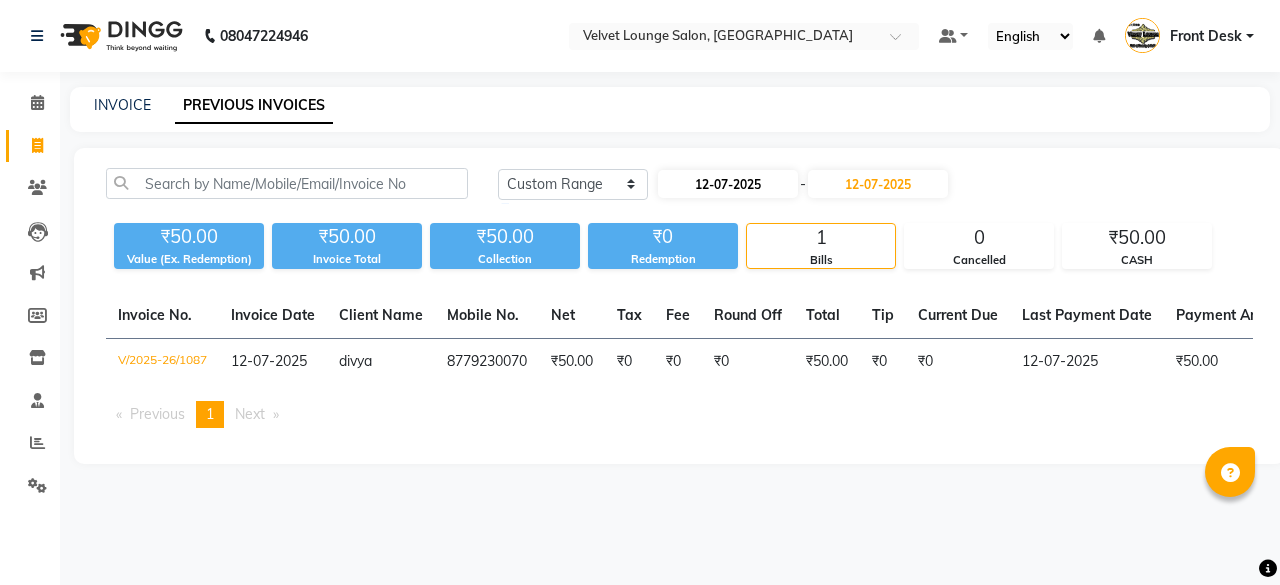 select on "7" 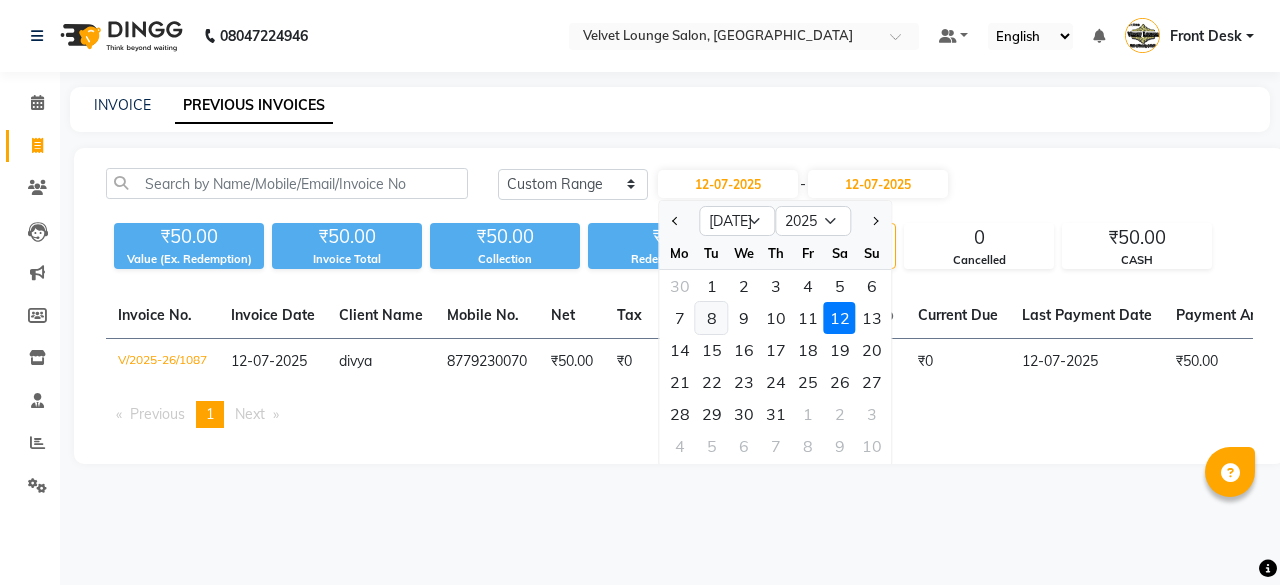click on "8" 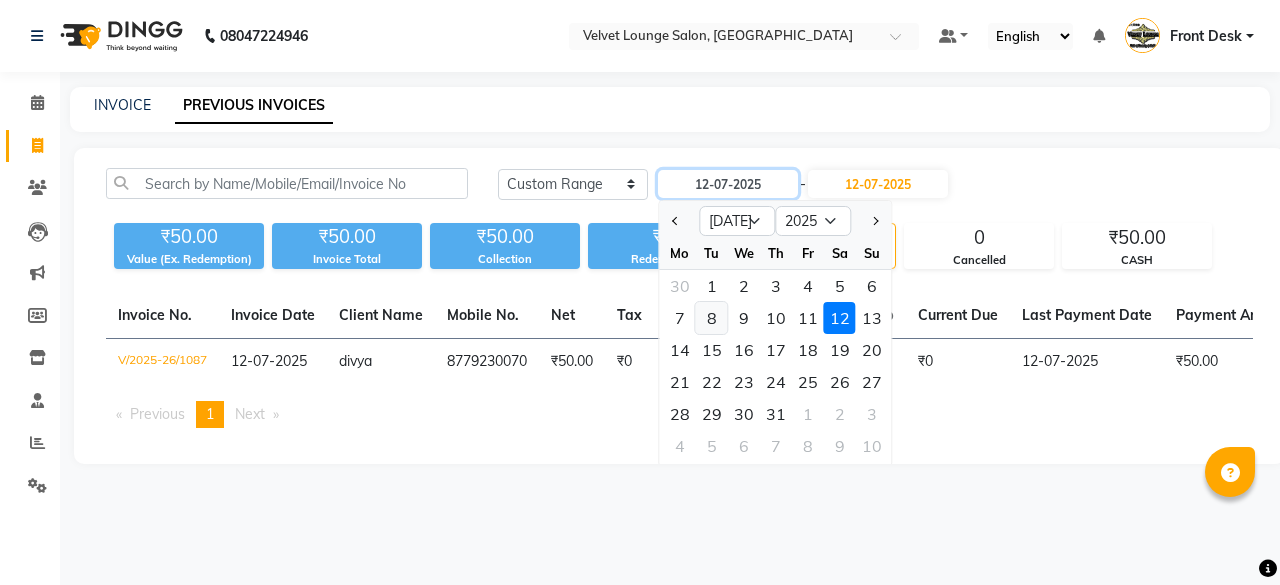 type on "[DATE]" 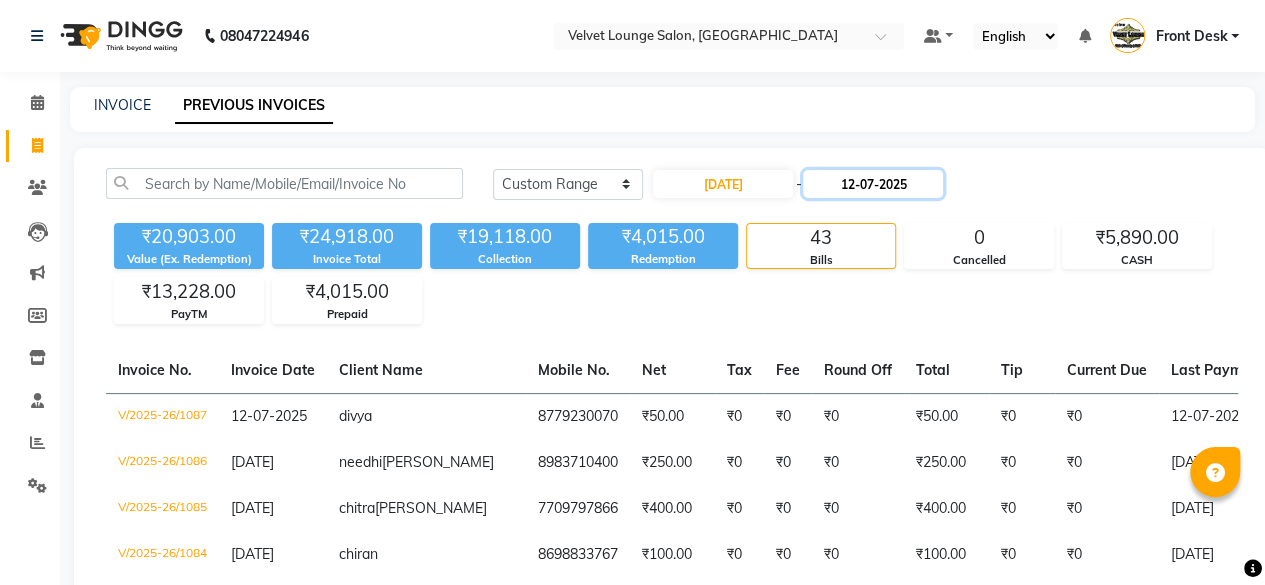 click on "12-07-2025" 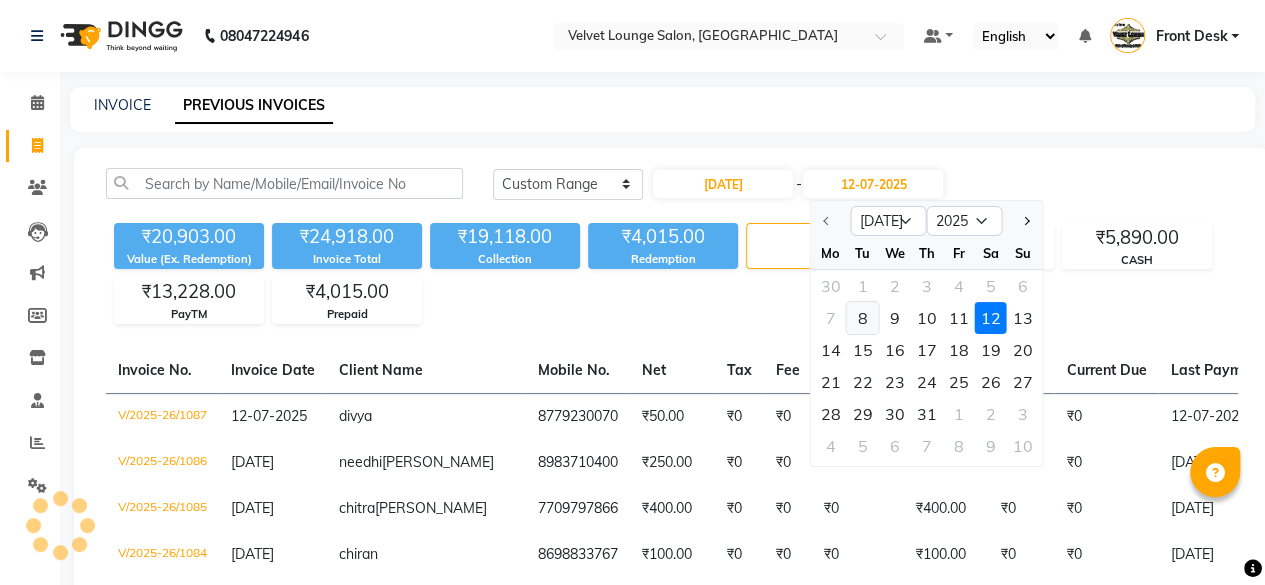 click on "8" 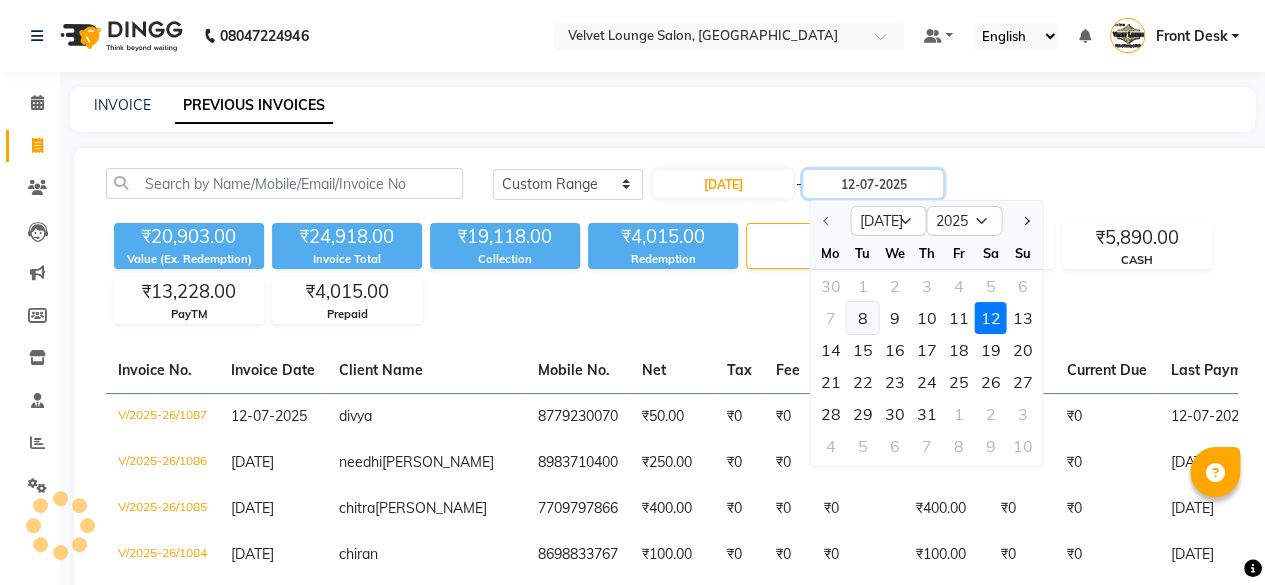 type on "[DATE]" 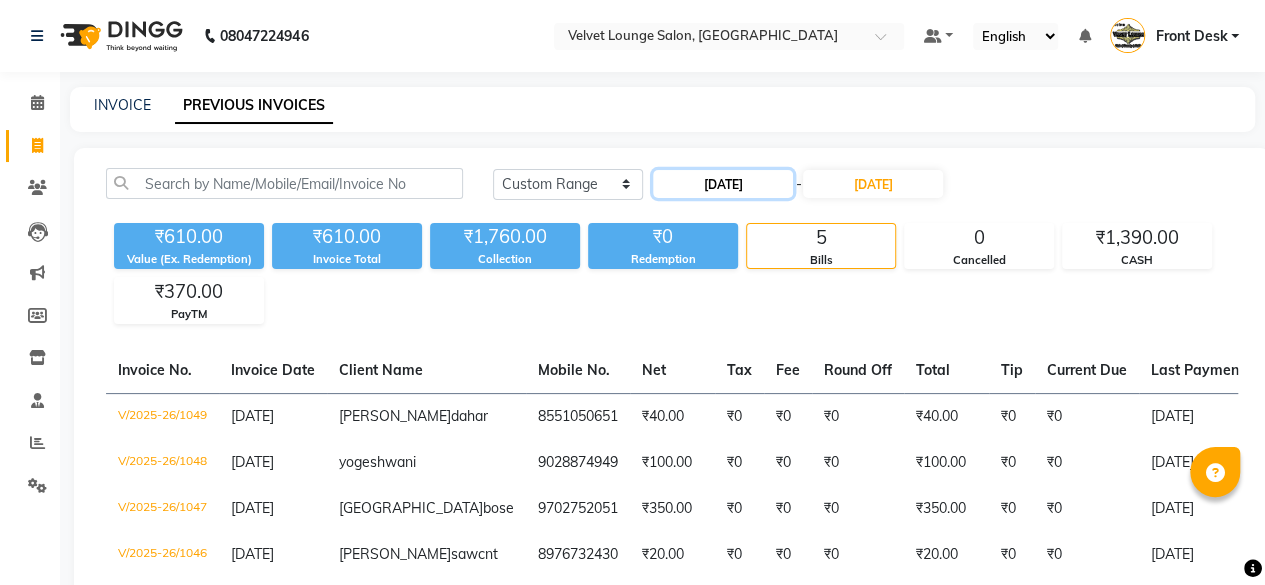 click on "[DATE]" 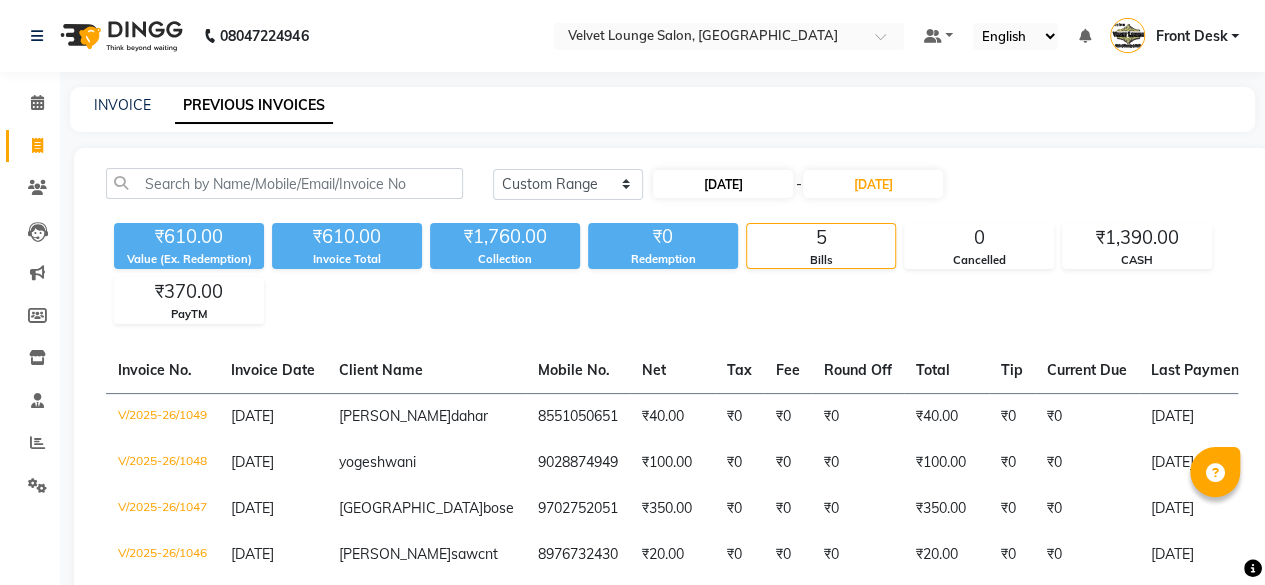 select on "7" 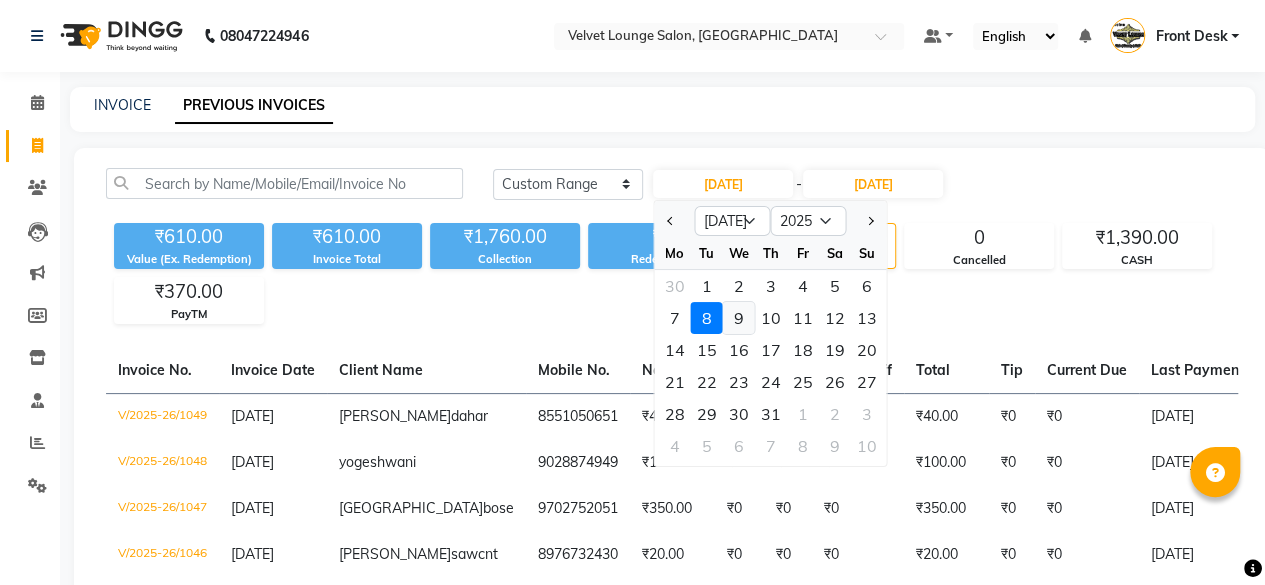 click on "9" 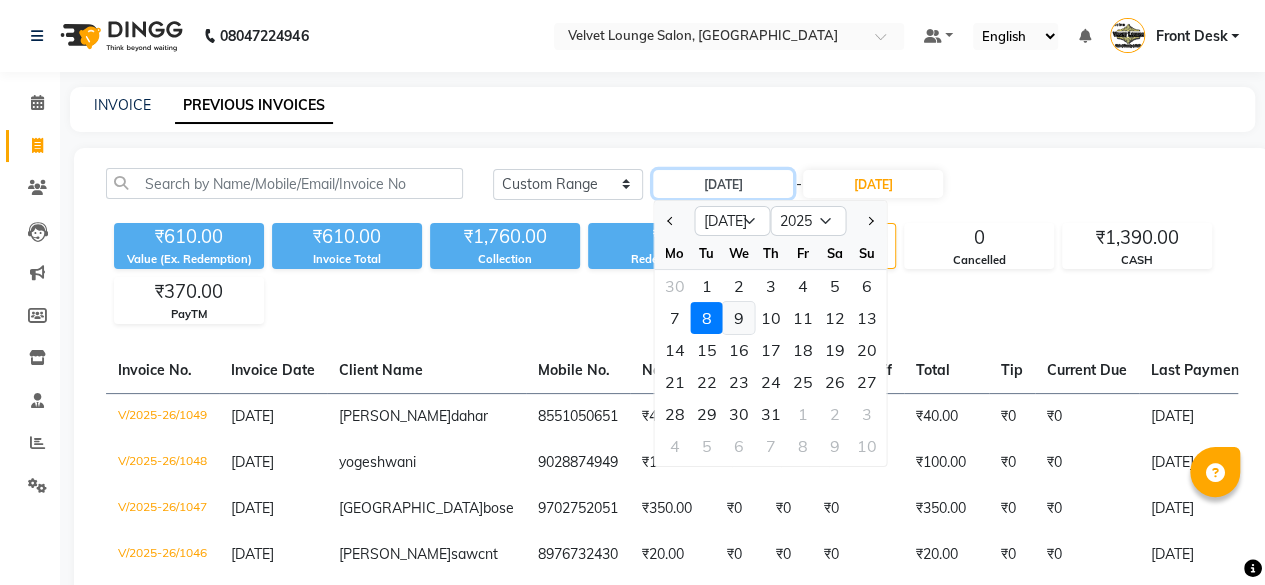 type on "[DATE]" 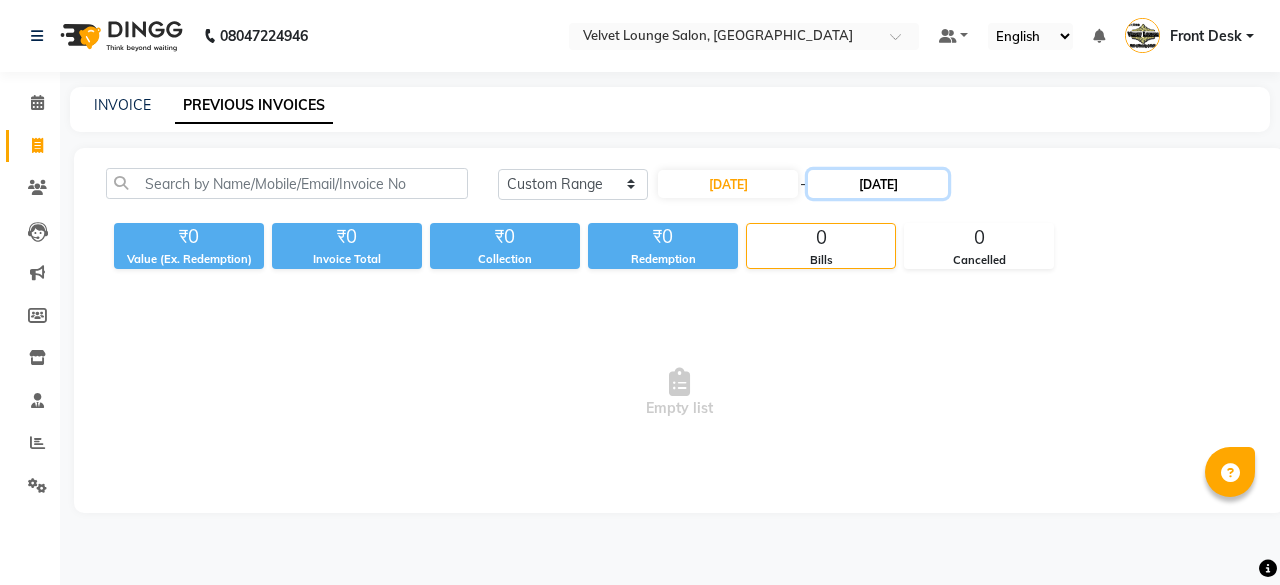 click on "[DATE]" 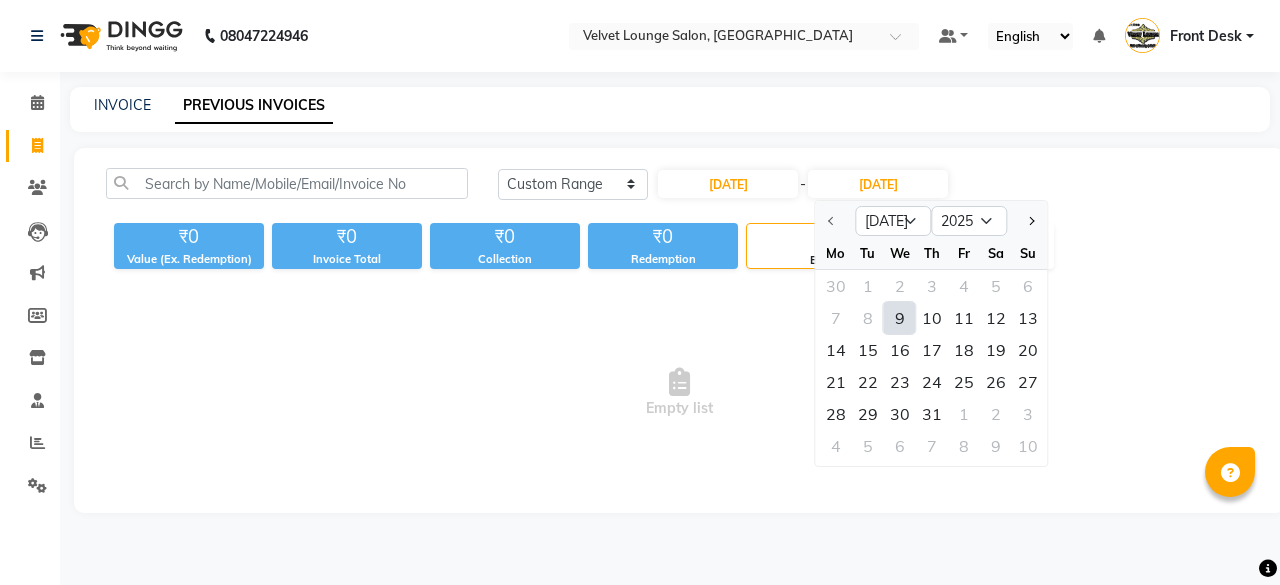 click on "9" 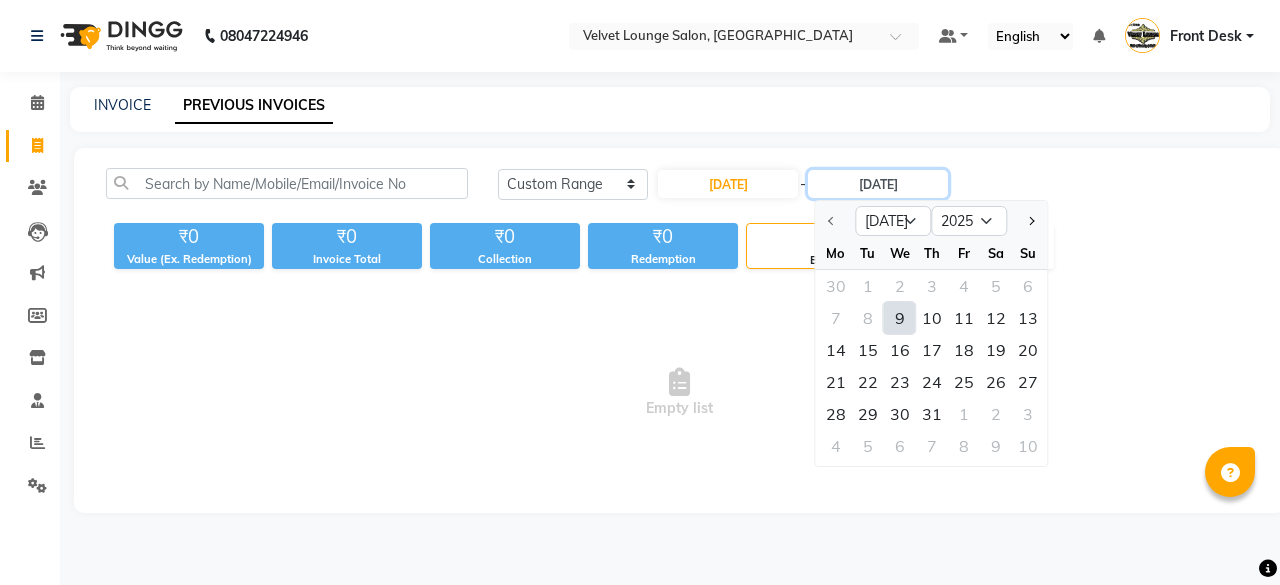 type on "[DATE]" 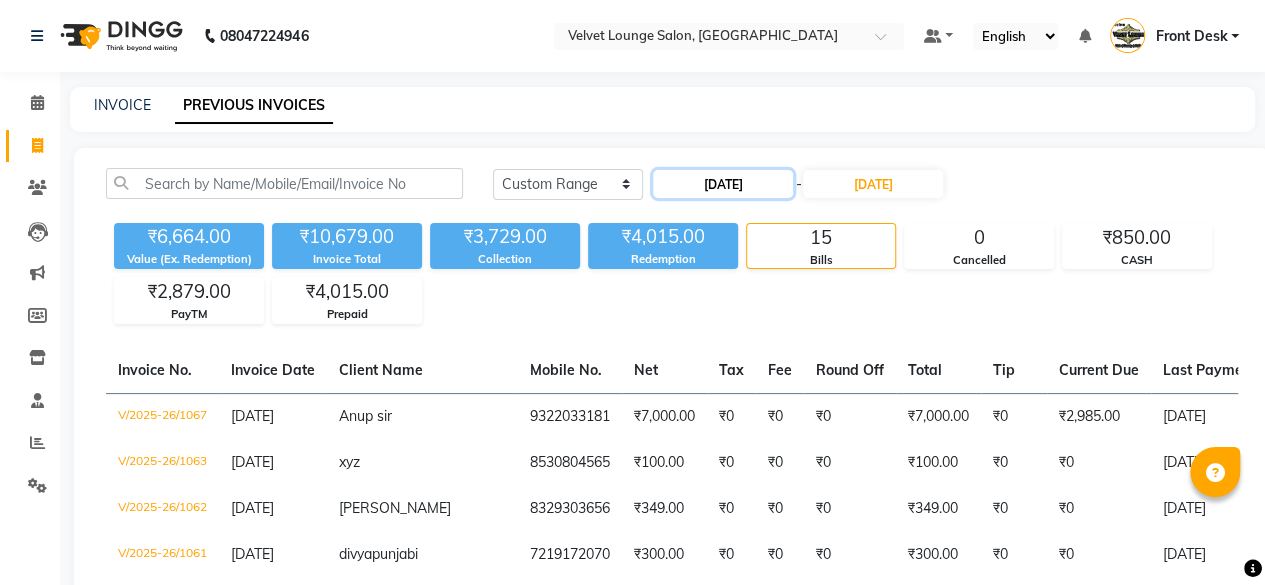 click on "[DATE]" 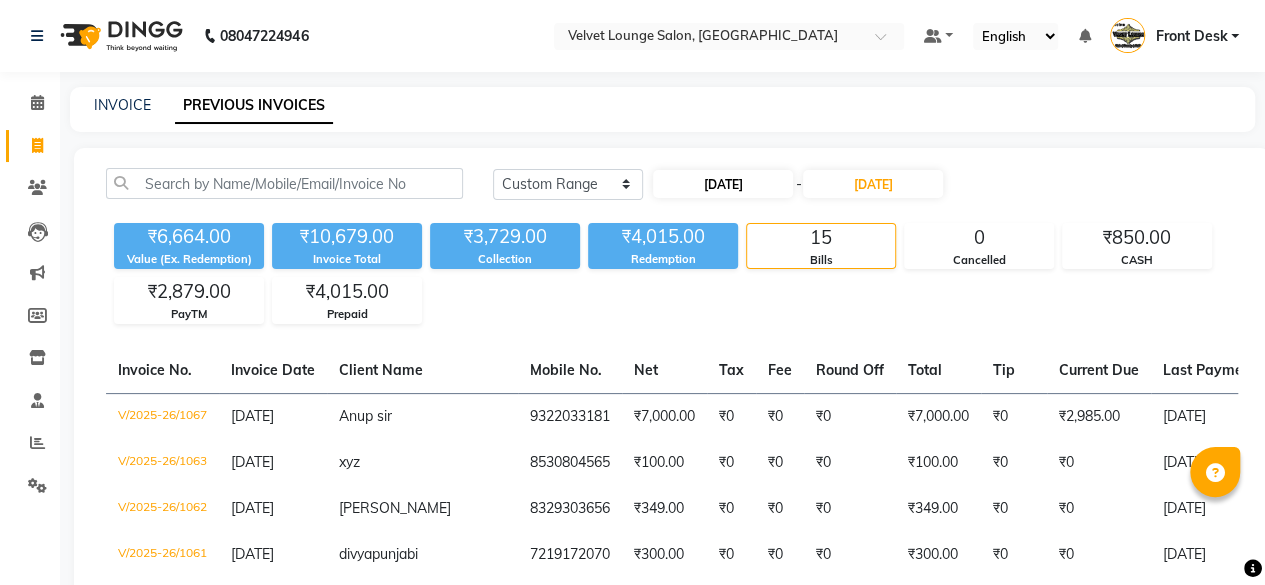 select on "7" 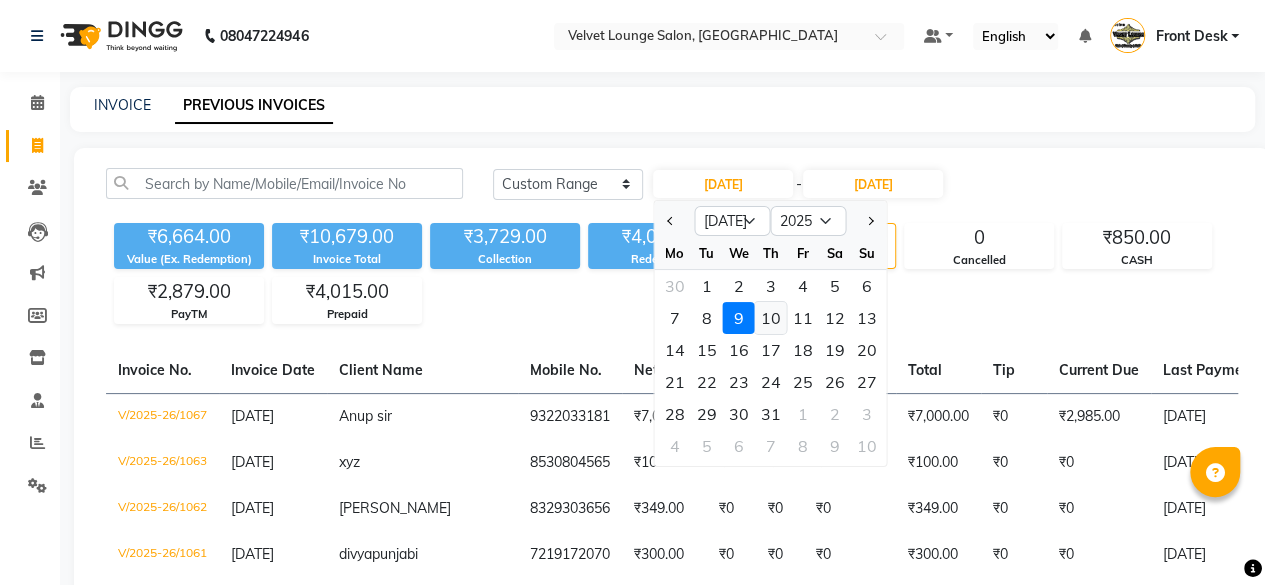click on "10" 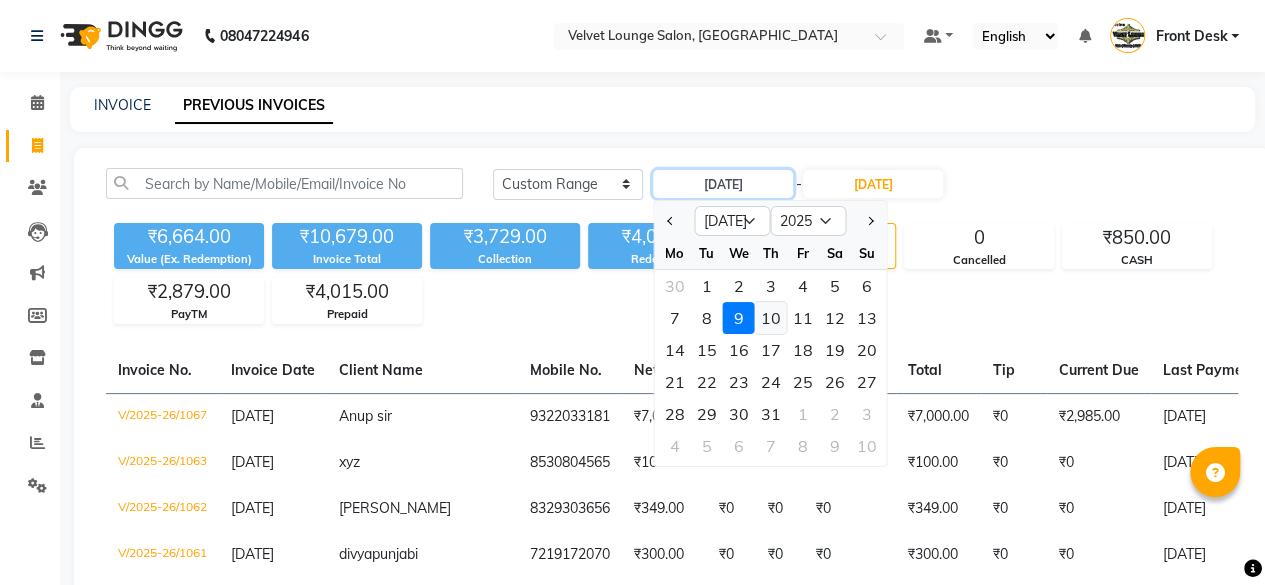 type on "[DATE]" 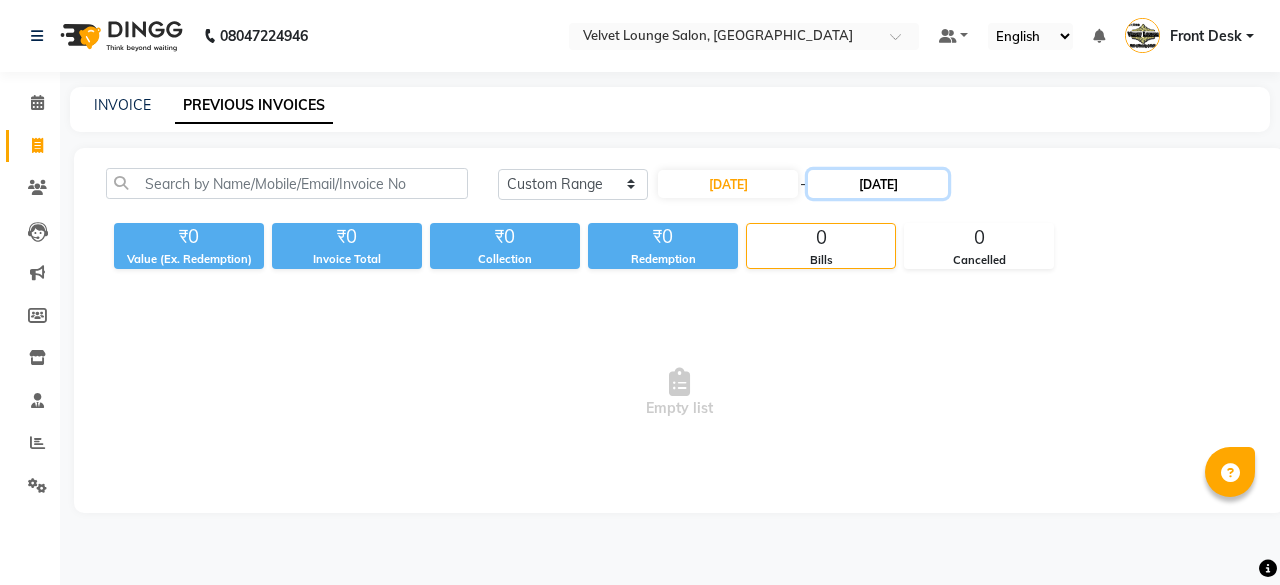 click on "[DATE]" 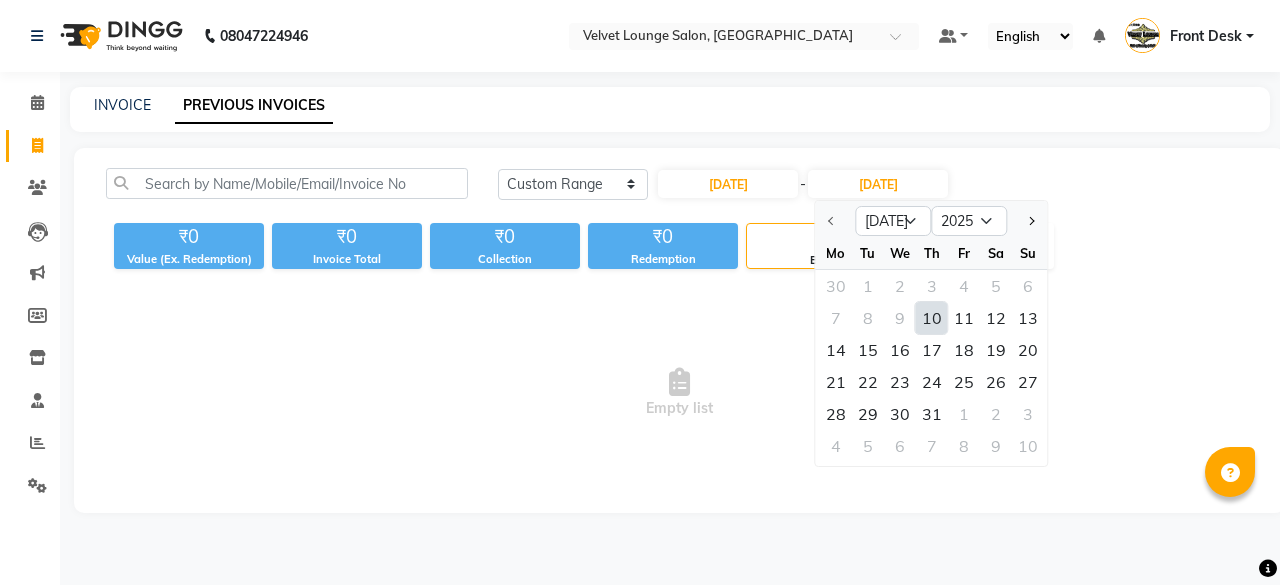 click on "10" 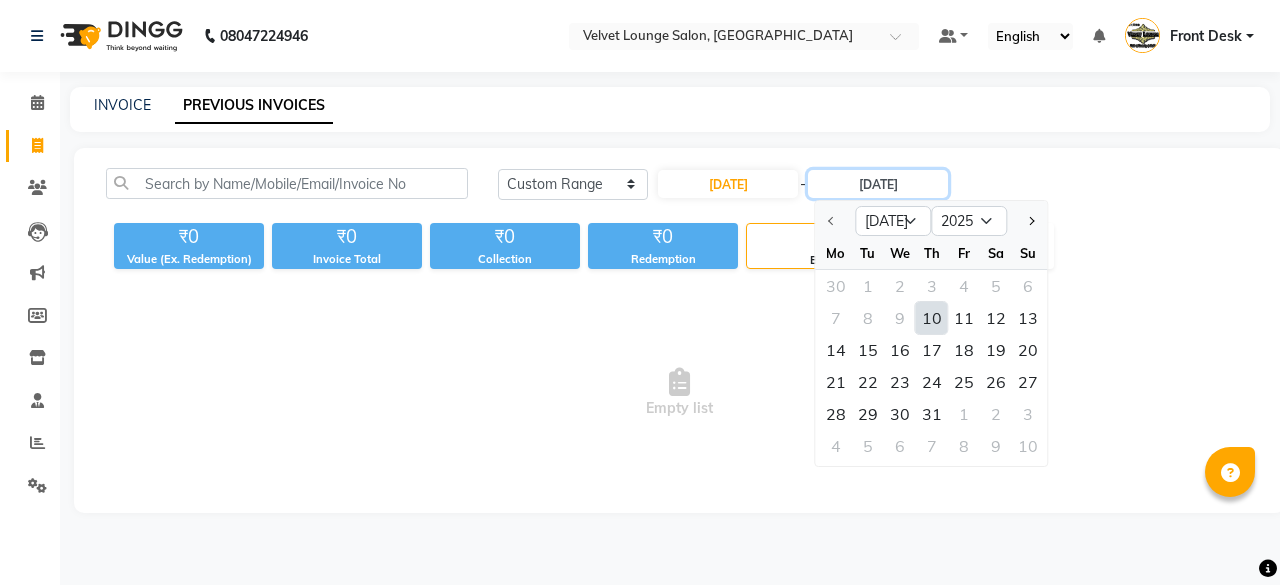 type on "[DATE]" 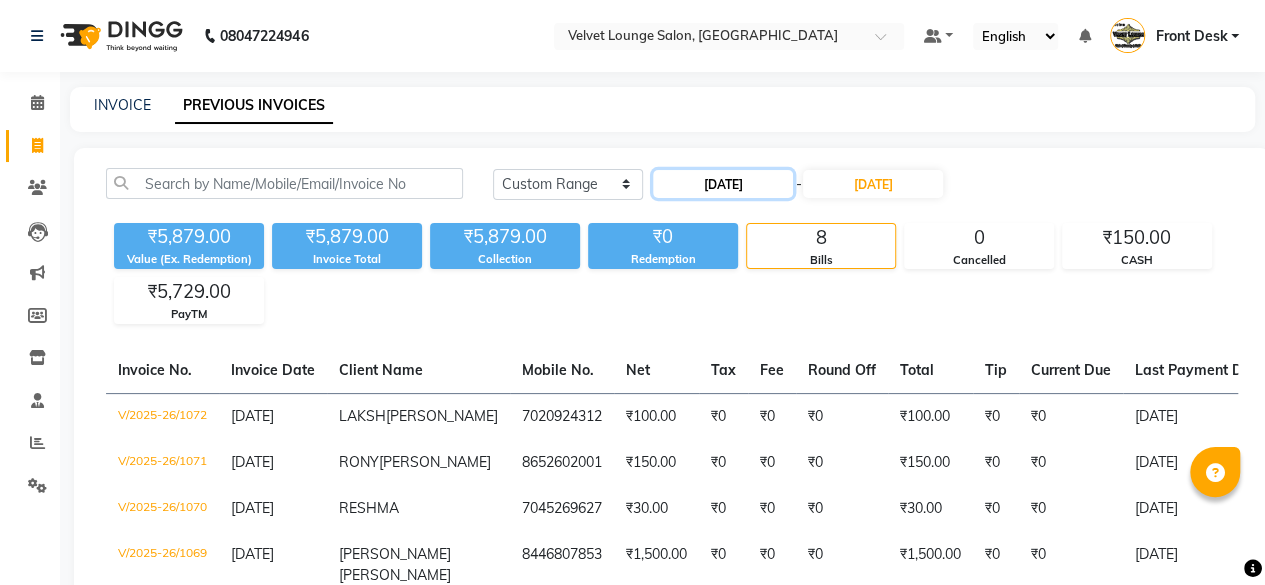 click on "[DATE]" 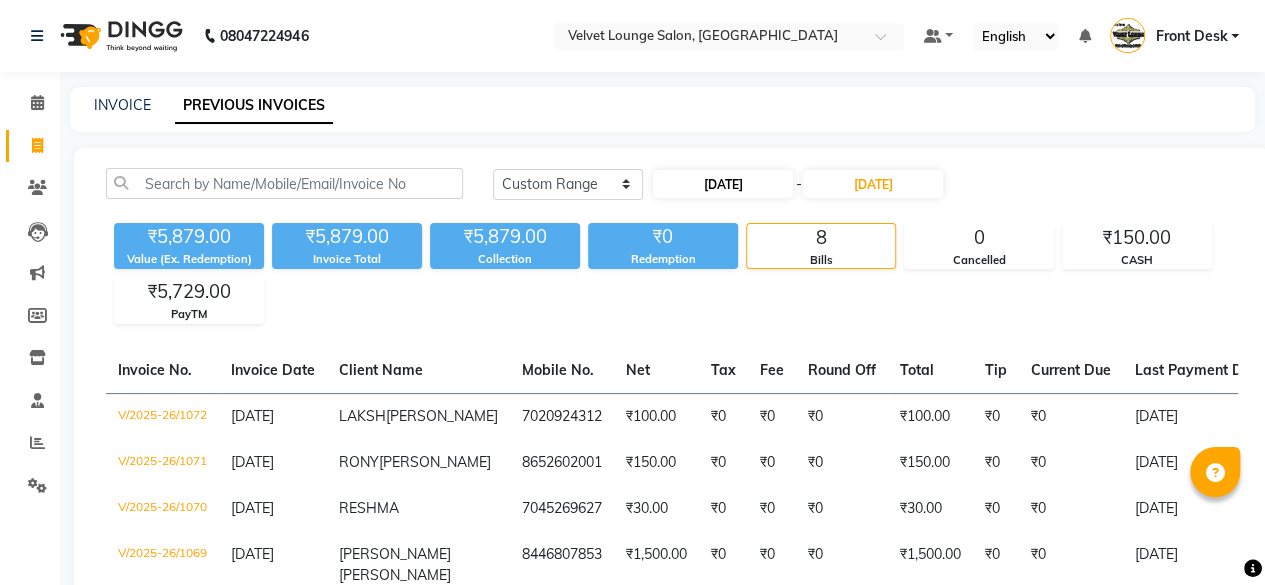 select on "7" 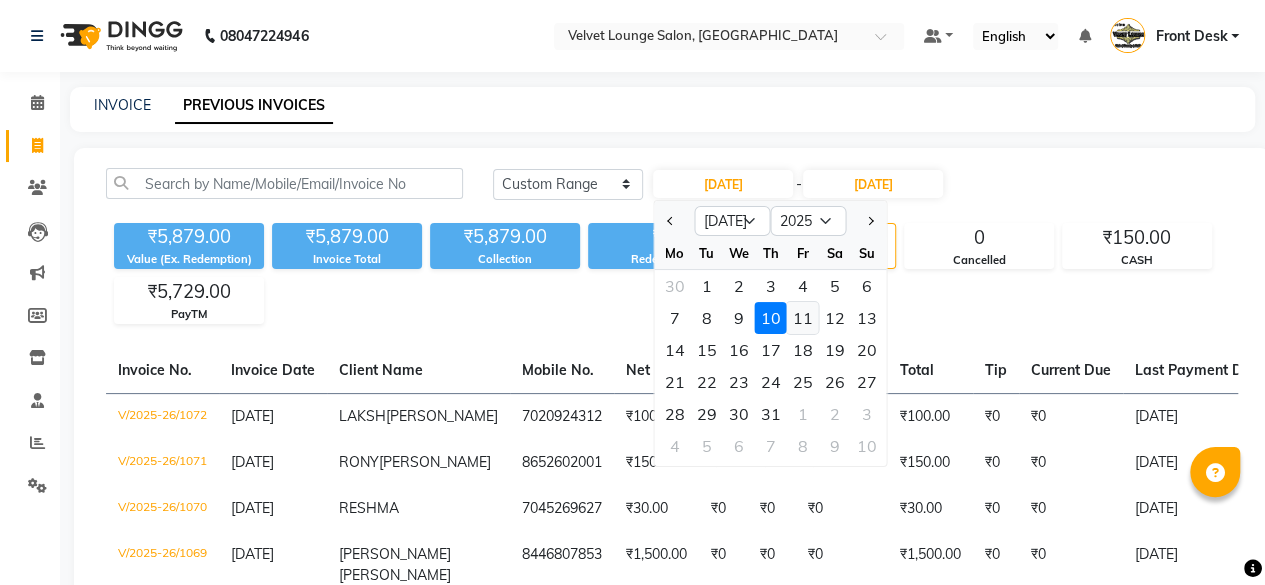 click on "11" 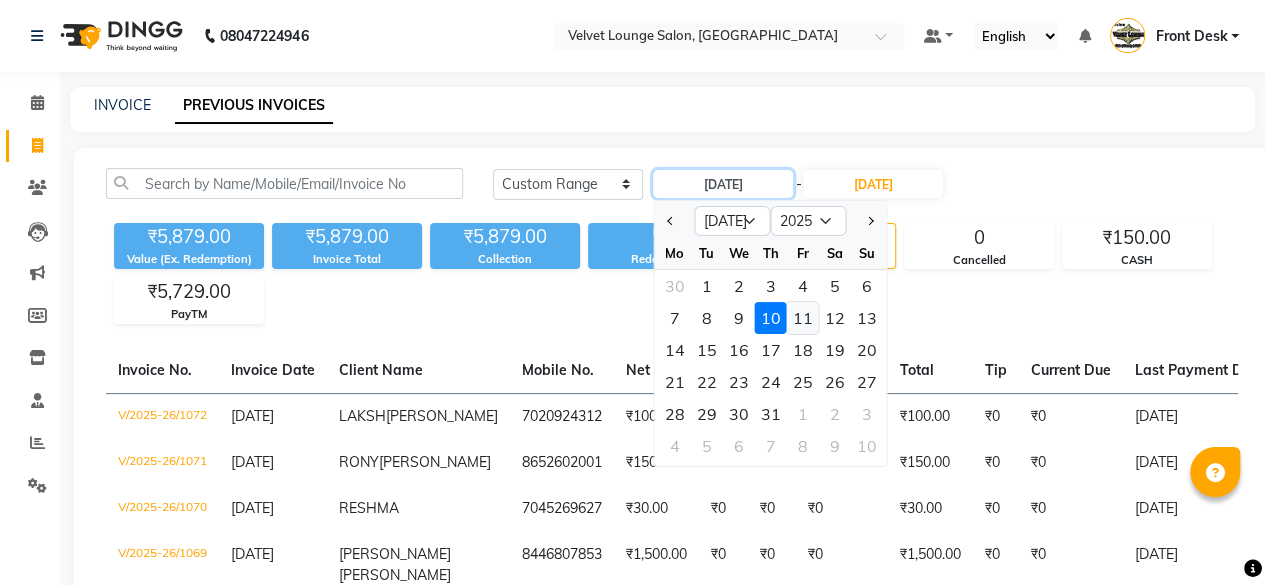 type on "[DATE]" 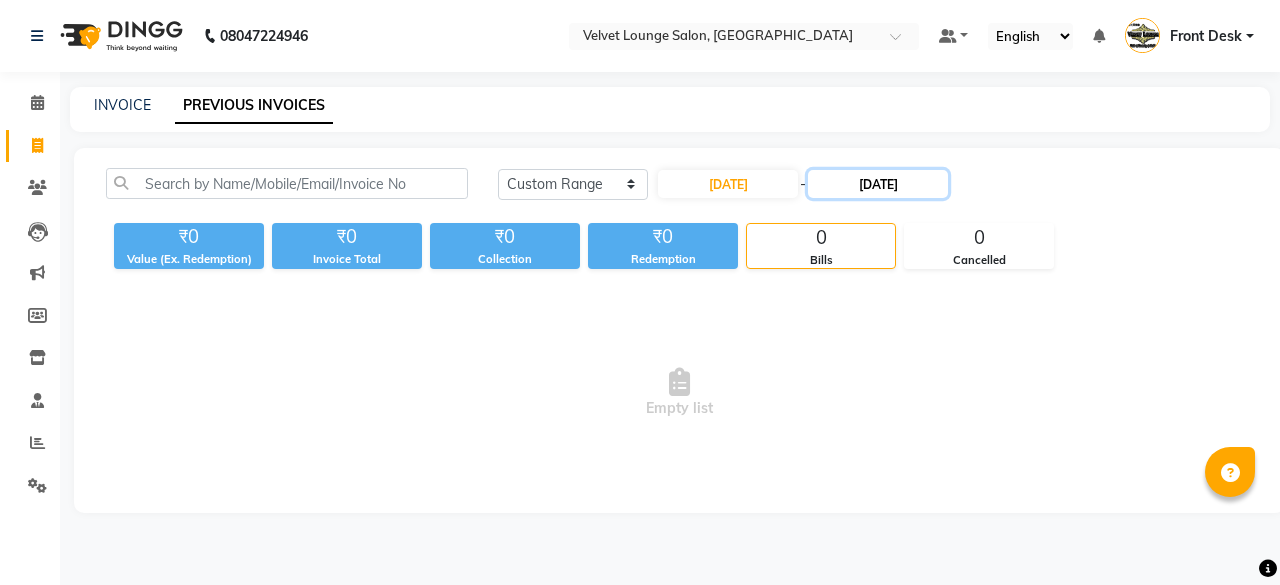 click on "[DATE]" 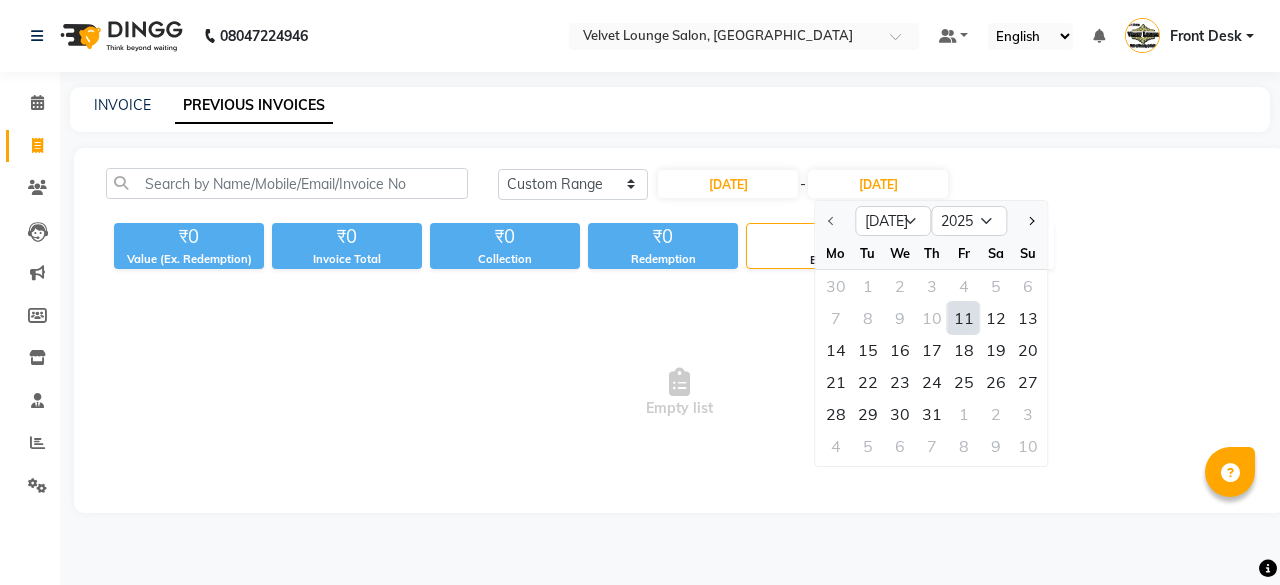 click on "11" 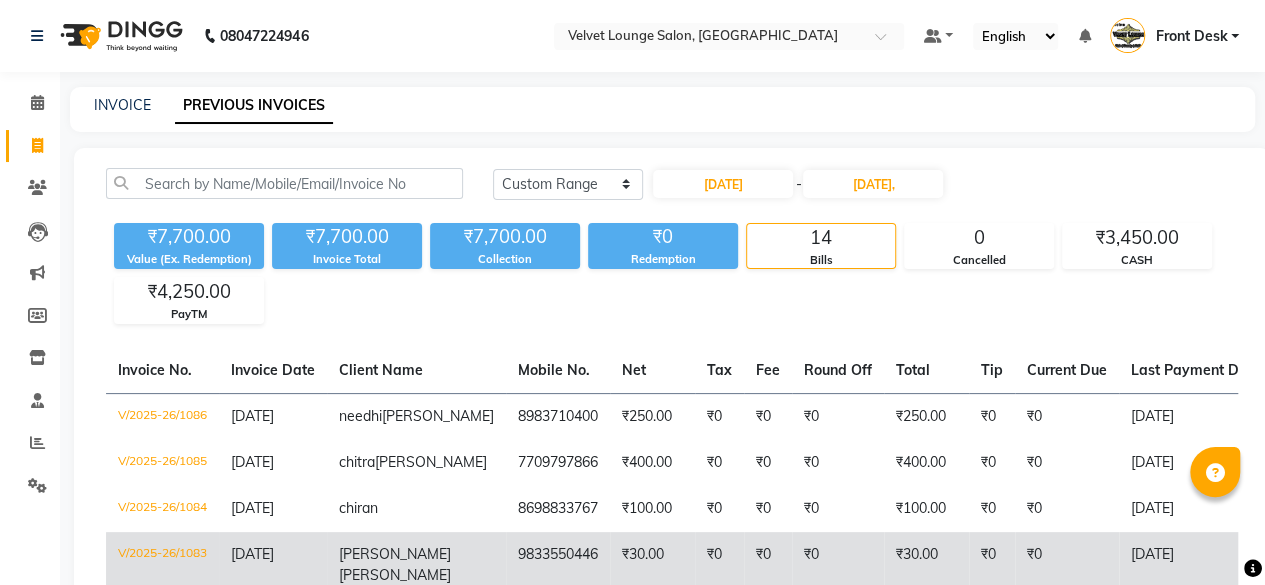 type on "[DATE]" 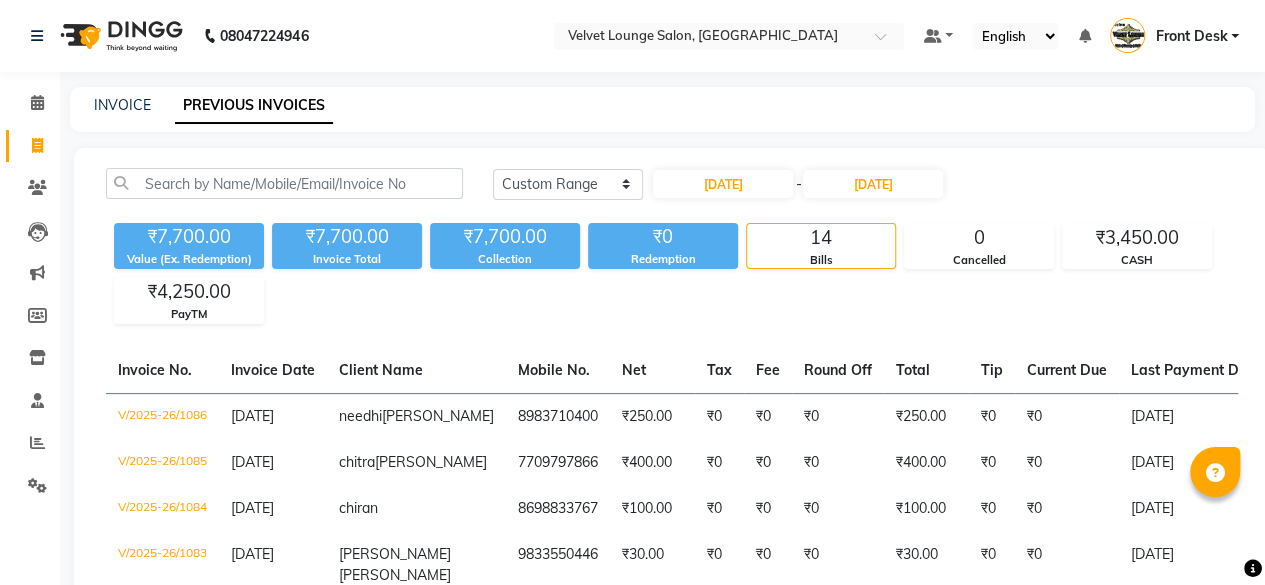 click on "₹7,700.00 Value (Ex. Redemption) ₹7,700.00 Invoice Total  ₹7,700.00 Collection ₹0 Redemption 14 Bills 0 Cancelled ₹3,450.00 CASH ₹4,250.00 PayTM" 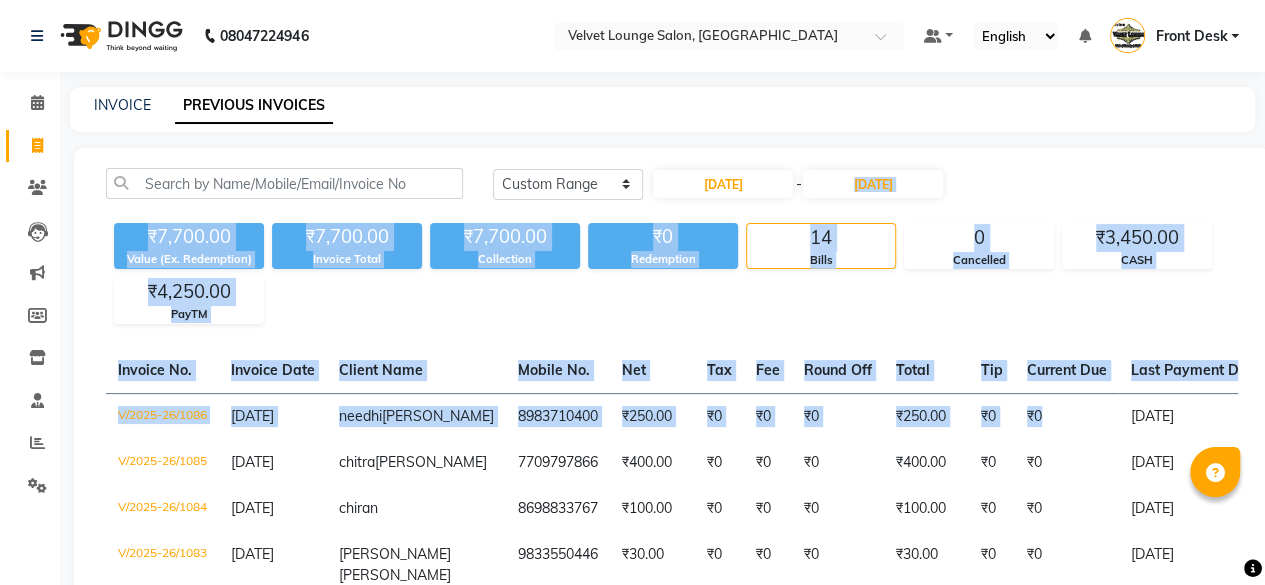 drag, startPoint x: 1025, startPoint y: 449, endPoint x: 1066, endPoint y: 158, distance: 293.8741 